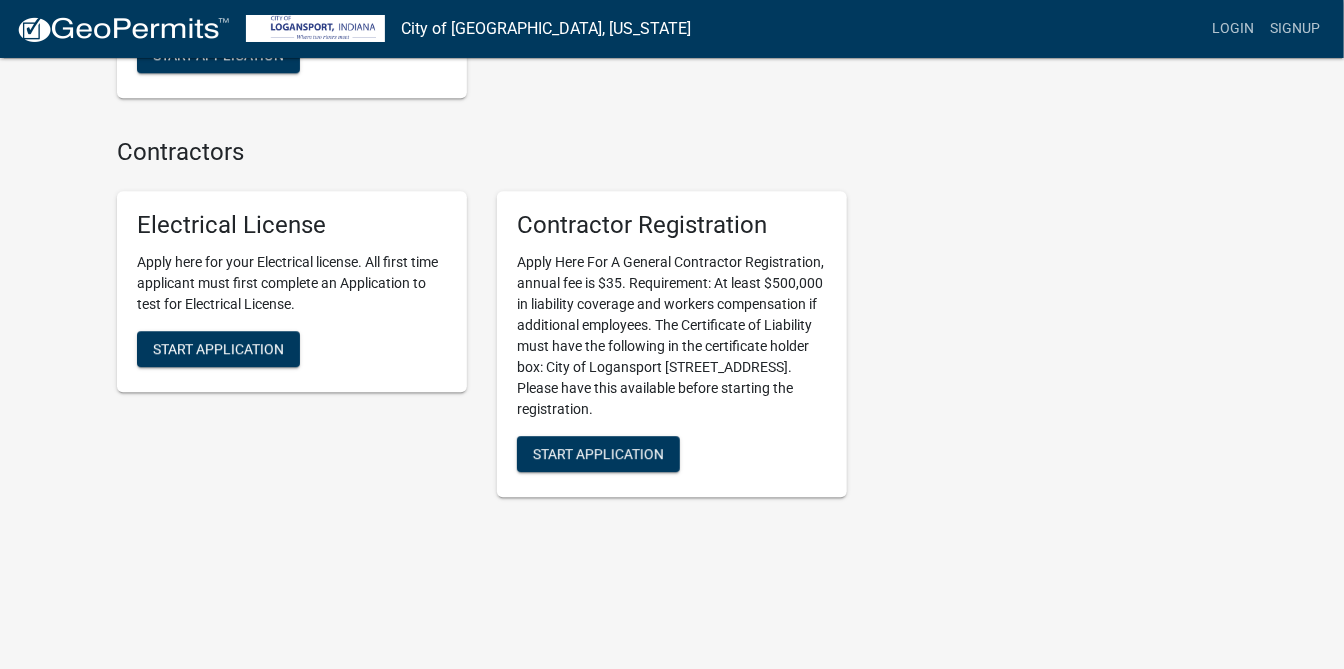 scroll, scrollTop: 2400, scrollLeft: 0, axis: vertical 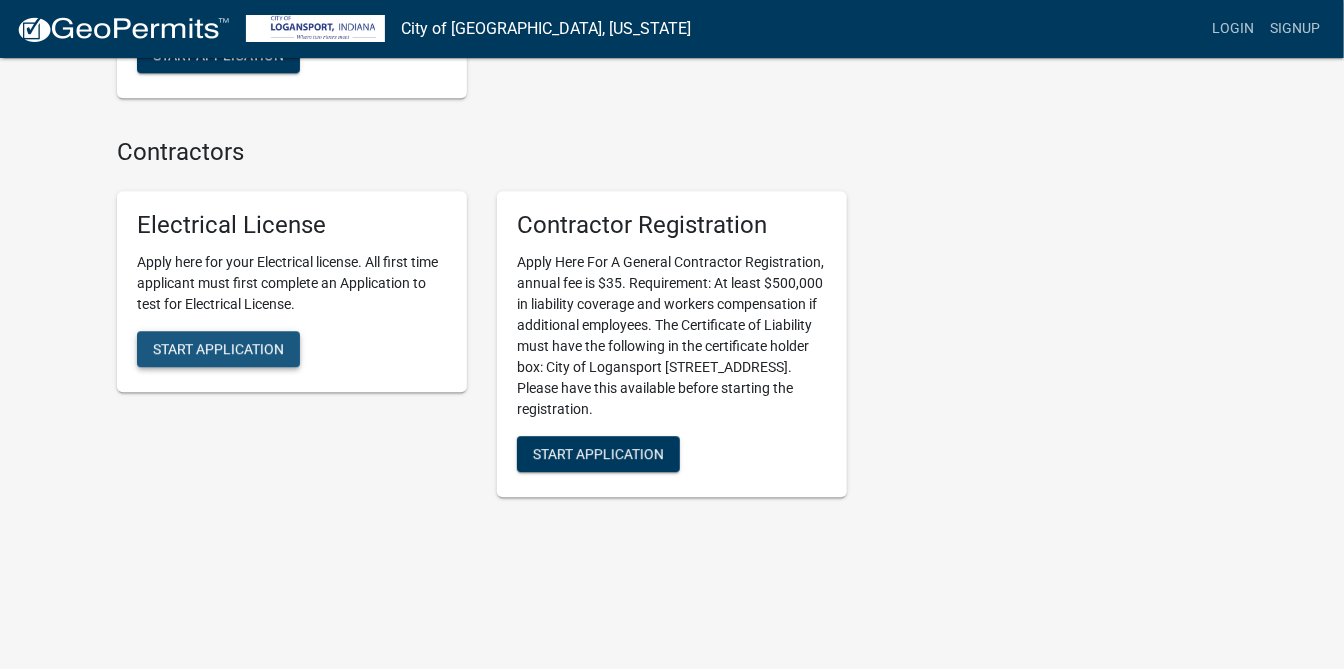 click on "Start Application" at bounding box center [218, 348] 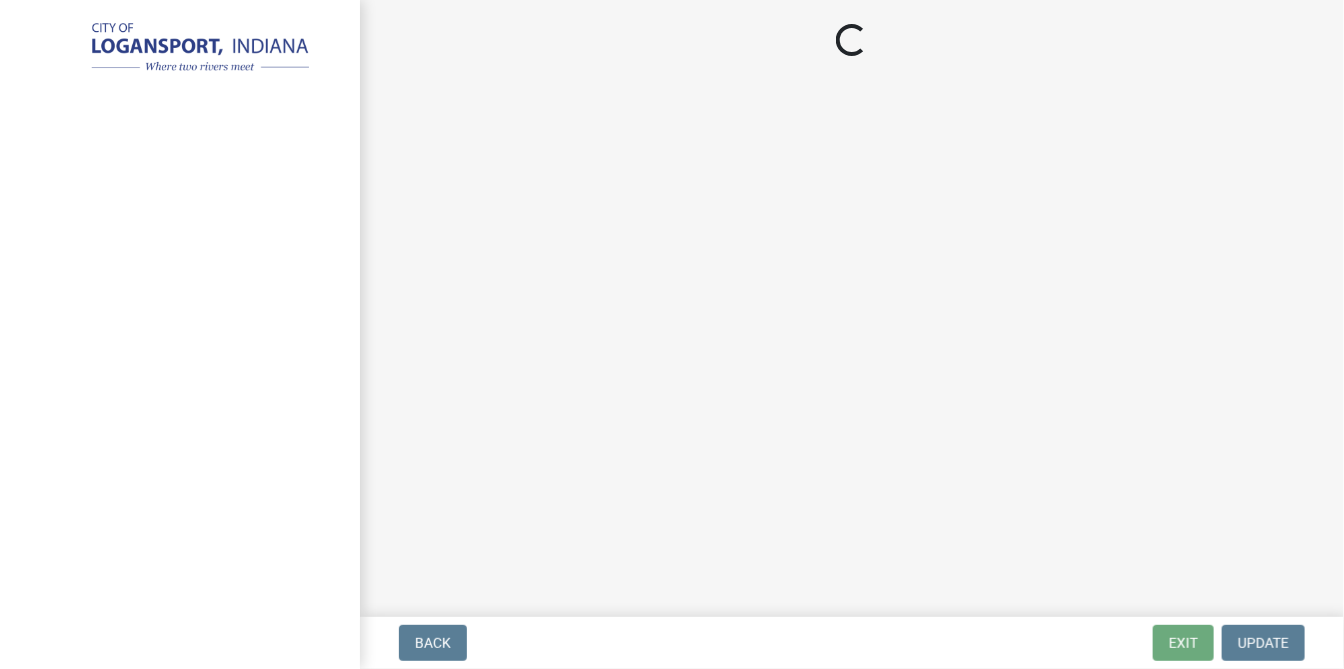 scroll, scrollTop: 0, scrollLeft: 0, axis: both 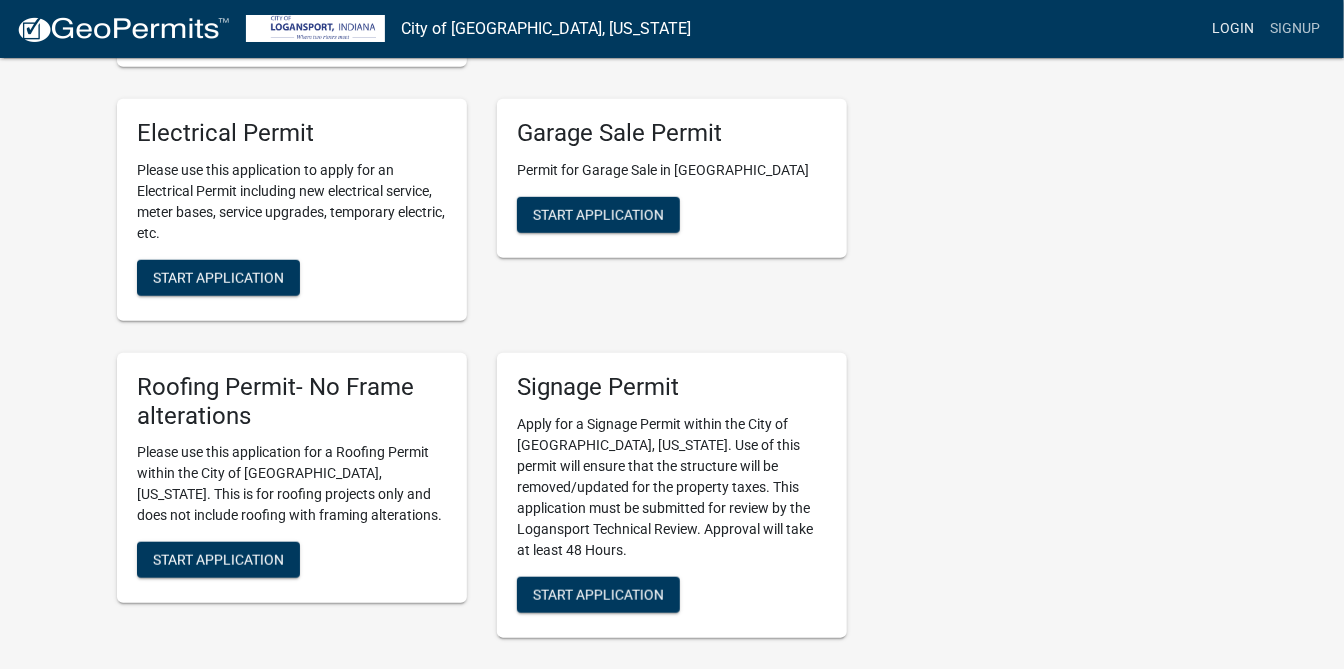 click on "Login" at bounding box center [1233, 29] 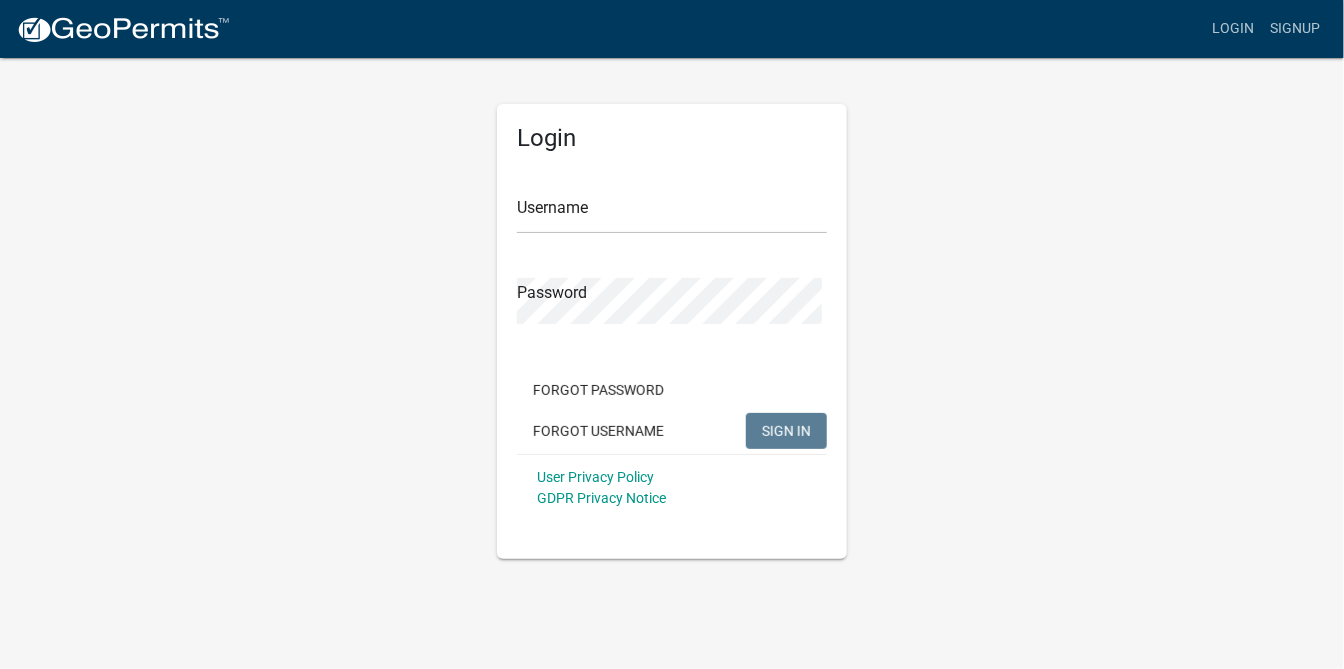 scroll, scrollTop: 0, scrollLeft: 0, axis: both 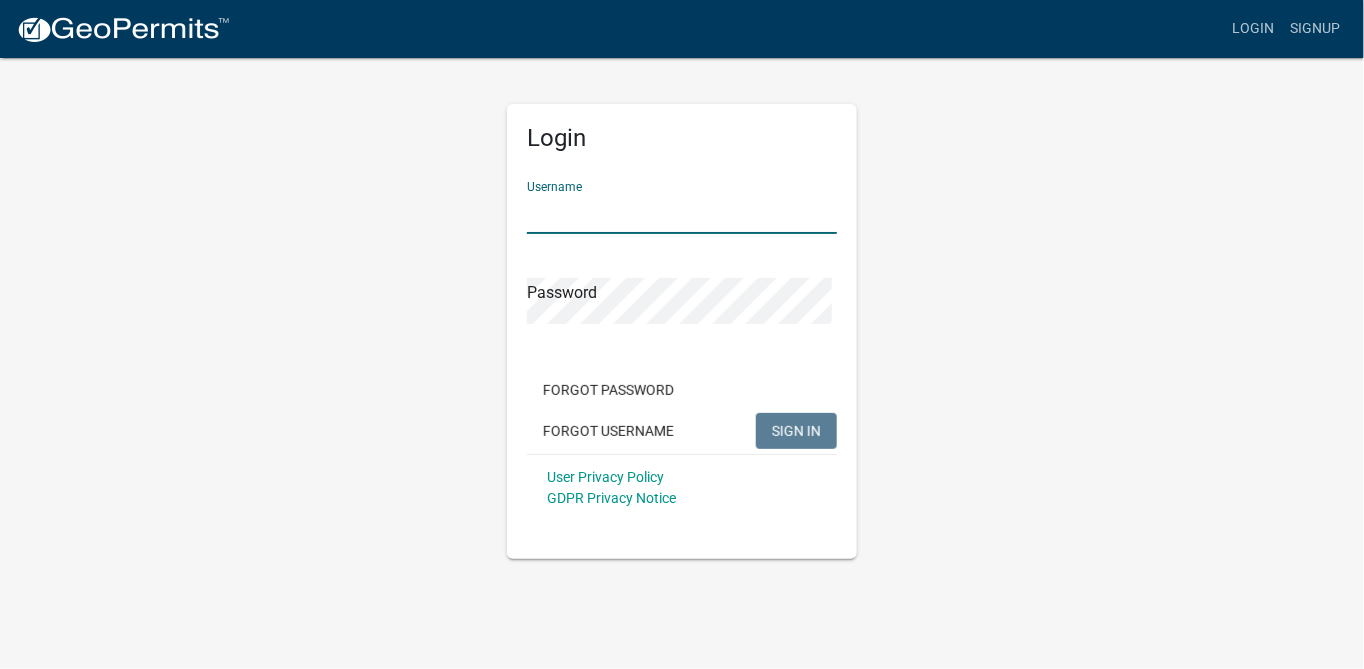 click on "Username" at bounding box center (682, 213) 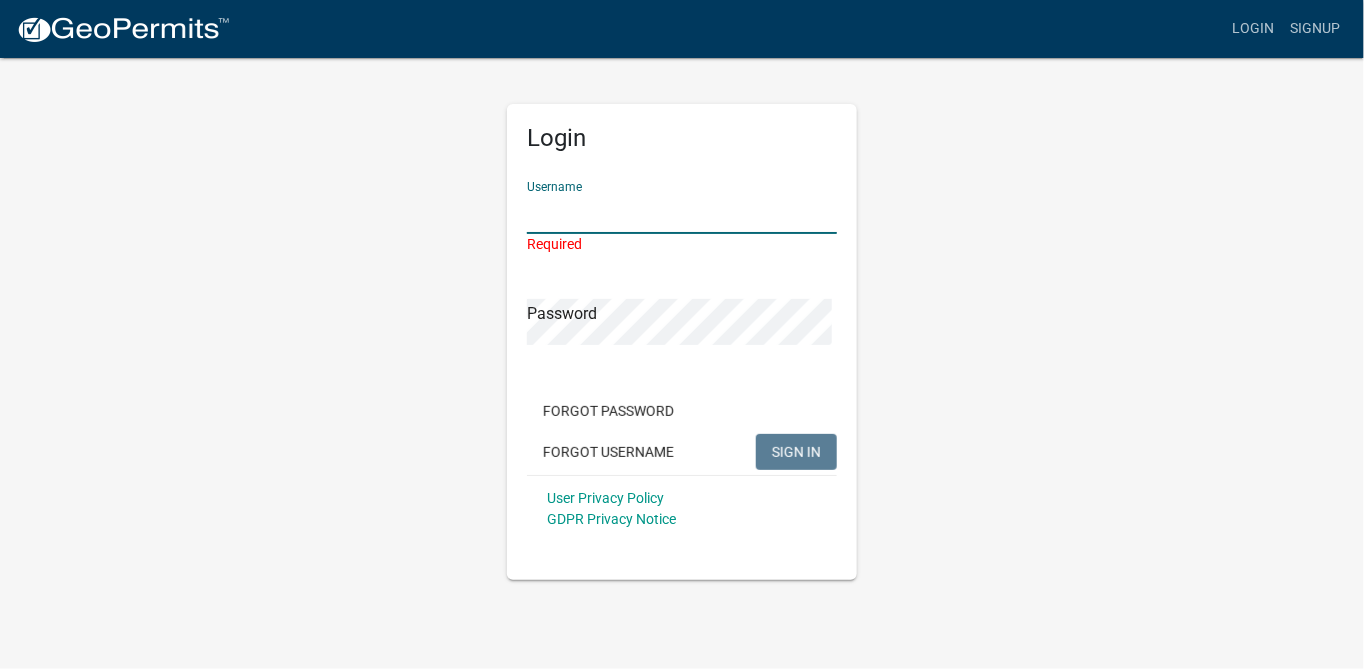 click on "Username" at bounding box center [682, 213] 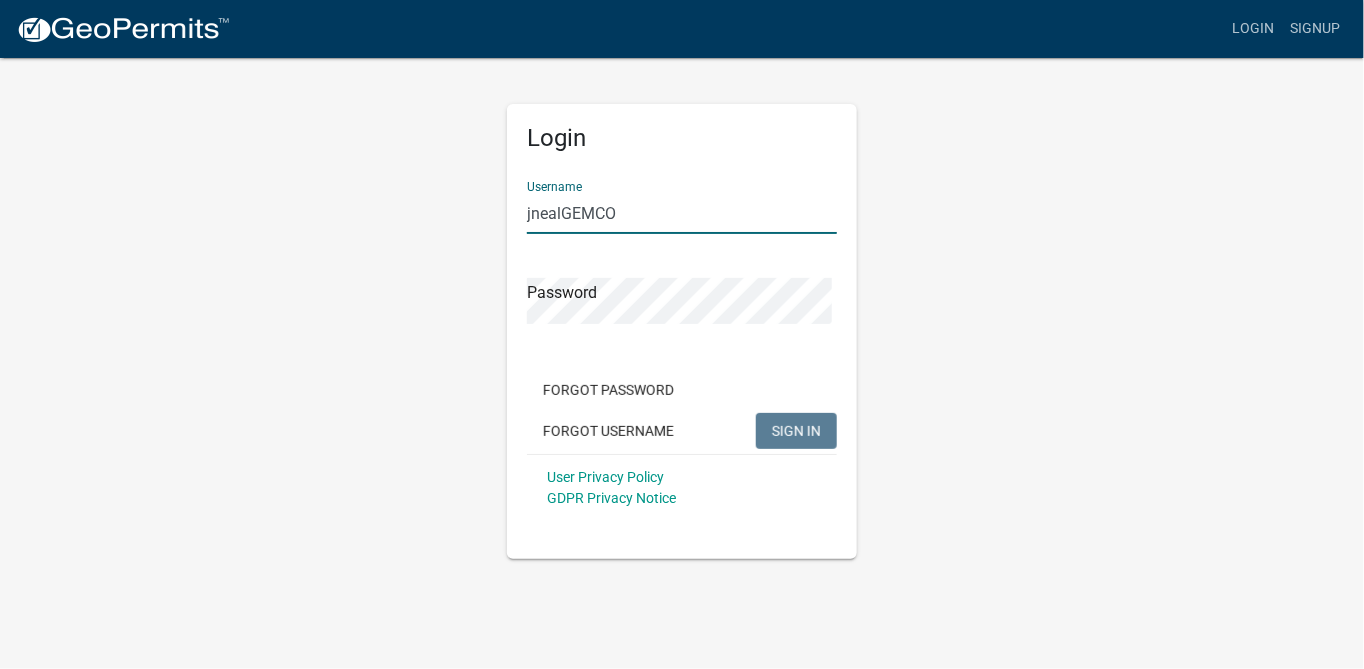 type on "jnealGEMCO" 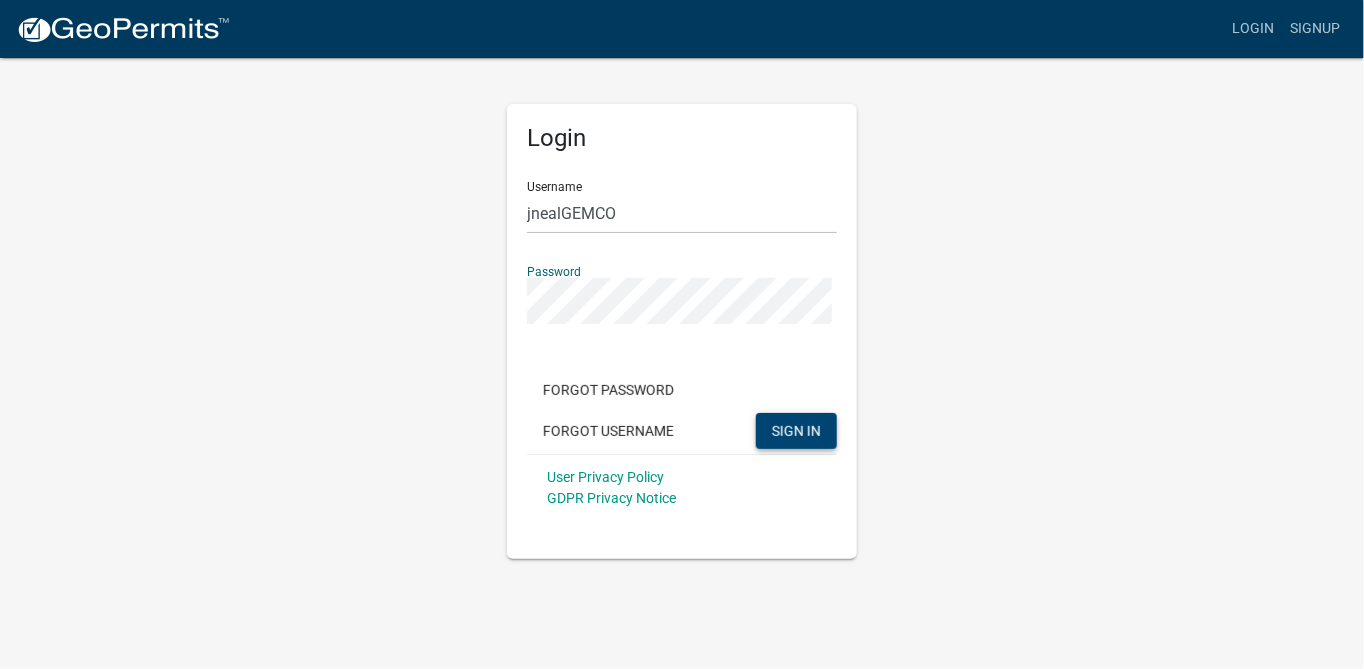 click on "SIGN IN" 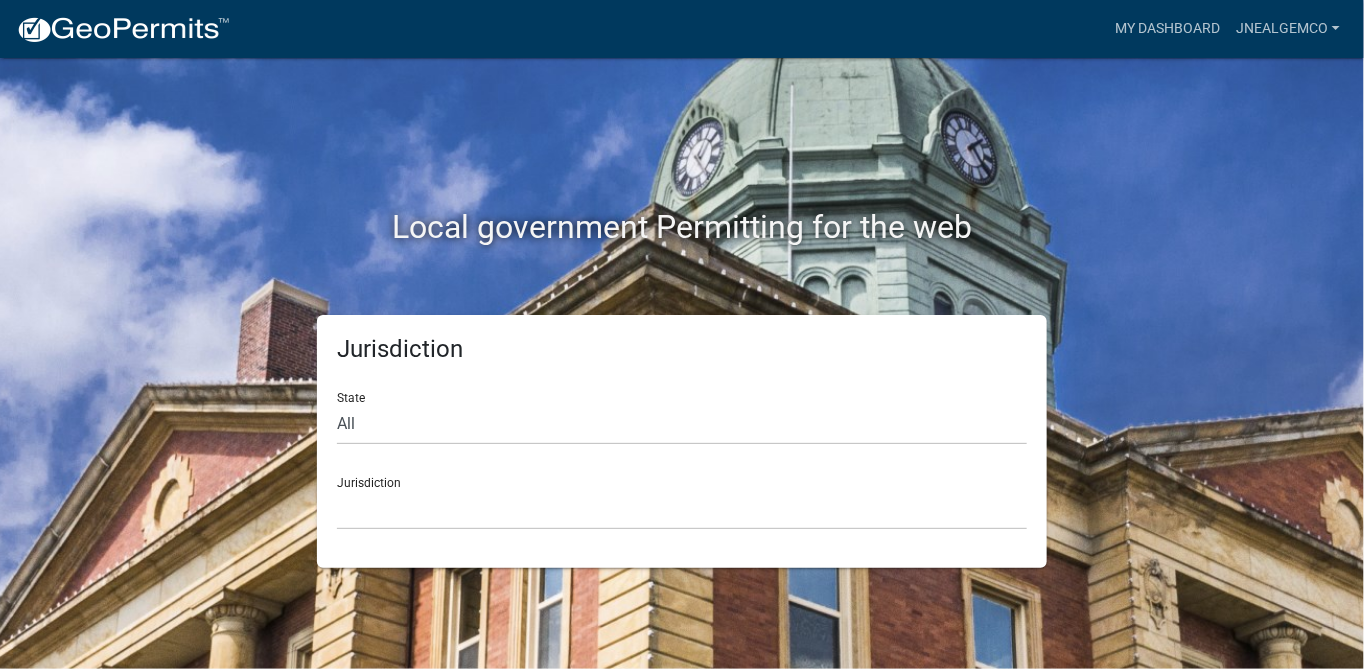 click on "Jurisdiction  Custer County, Colorado   City of Bainbridge, Georgia   Cook County, Georgia   Crawford County, Georgia   Gilmer County, Georgia   Gordon County, Georgia   Haralson County, Georgia   Jasper County, Georgia   Madison County, Georgia   Putnam County, Georgia   Talbot County, Georgia   Troup County, Georgia   City of Charlestown, Indiana   City of Jeffersonville, Indiana   City of Logansport, Indiana   Decatur County, Indiana   Grant County, Indiana   Howard County, Indiana   Huntington County, Indiana   Jasper County, Indiana   Kosciusko County, Indiana   La Porte County, Indiana   Miami County, Indiana   Montgomery County, Indiana   Morgan County, Indiana   Newton County, Indiana   Porter County, Indiana   River Ridge Development Authority, Indiana   Tippecanoe County, Indiana   Vigo County, Indiana   Wells County, Indiana   Whitley County, Indiana   Boone County, Iowa   Butler County, Iowa   Cerro Gordo County, Iowa   City of Harlan, Iowa   City of Indianola, Iowa   City of Newton, Iowa" 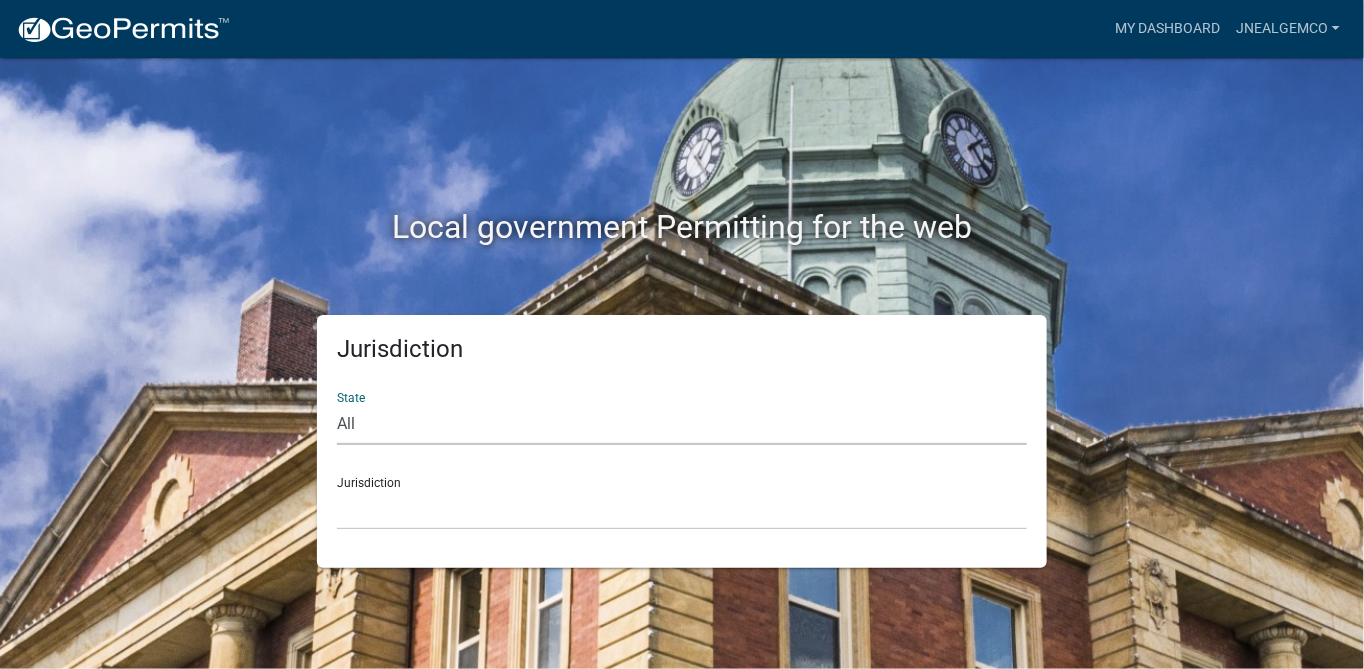 click on "All  Colorado   Georgia   Indiana   Iowa   Kansas   Minnesota   Ohio   South Carolina   Wisconsin" 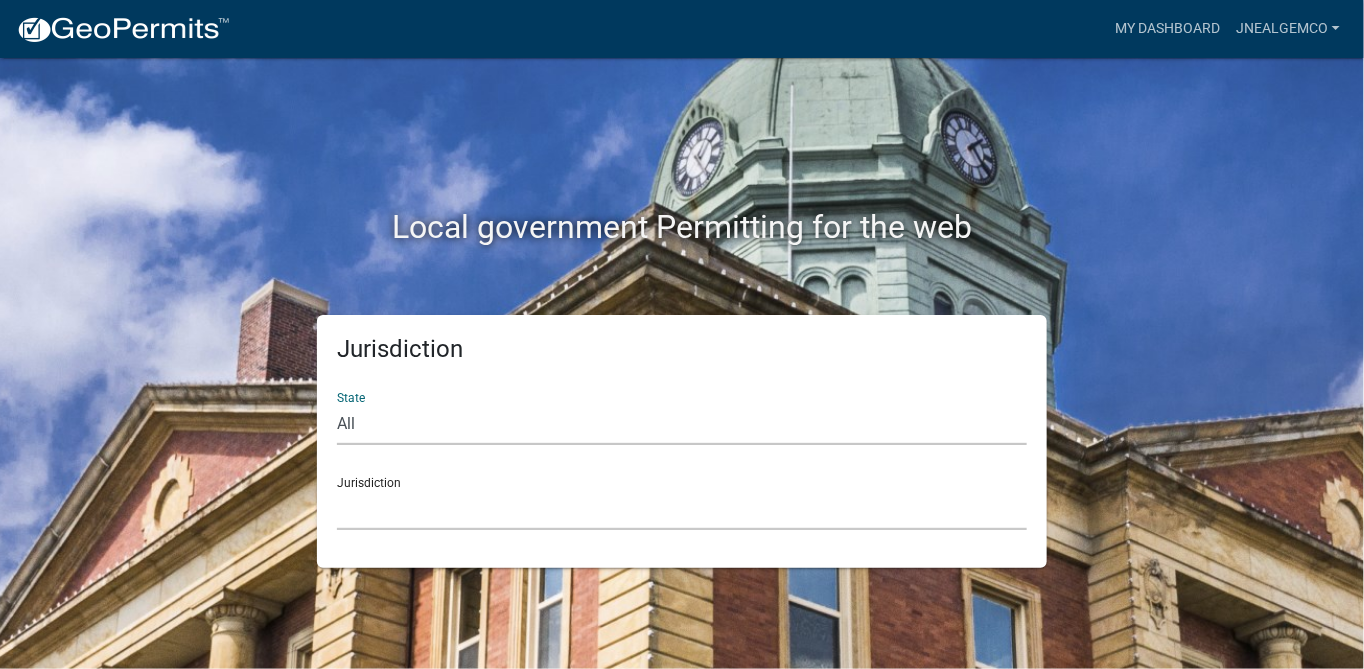 click on "City of Charlestown, Indiana City of Jeffersonville, Indiana City of Logansport, Indiana Decatur County, Indiana Grant County, Indiana Howard County, Indiana Huntington County, Indiana Jasper County, Indiana Kosciusko County, Indiana La Porte County, Indiana Miami County, Indiana Montgomery County, Indiana Morgan County, Indiana Newton County, Indiana Porter County, Indiana River Ridge Development Authority, Indiana Tippecanoe County, Indiana Vigo County, Indiana Wells County, Indiana Whitley County, Indiana" 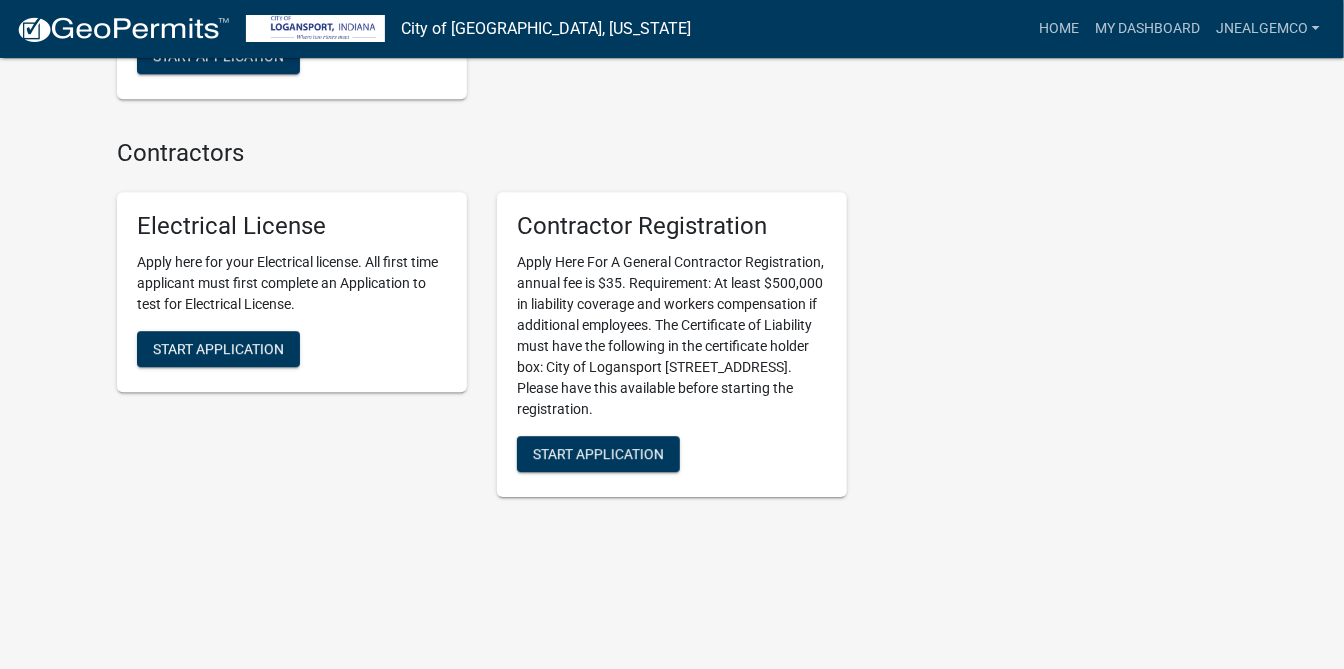 scroll, scrollTop: 2489, scrollLeft: 0, axis: vertical 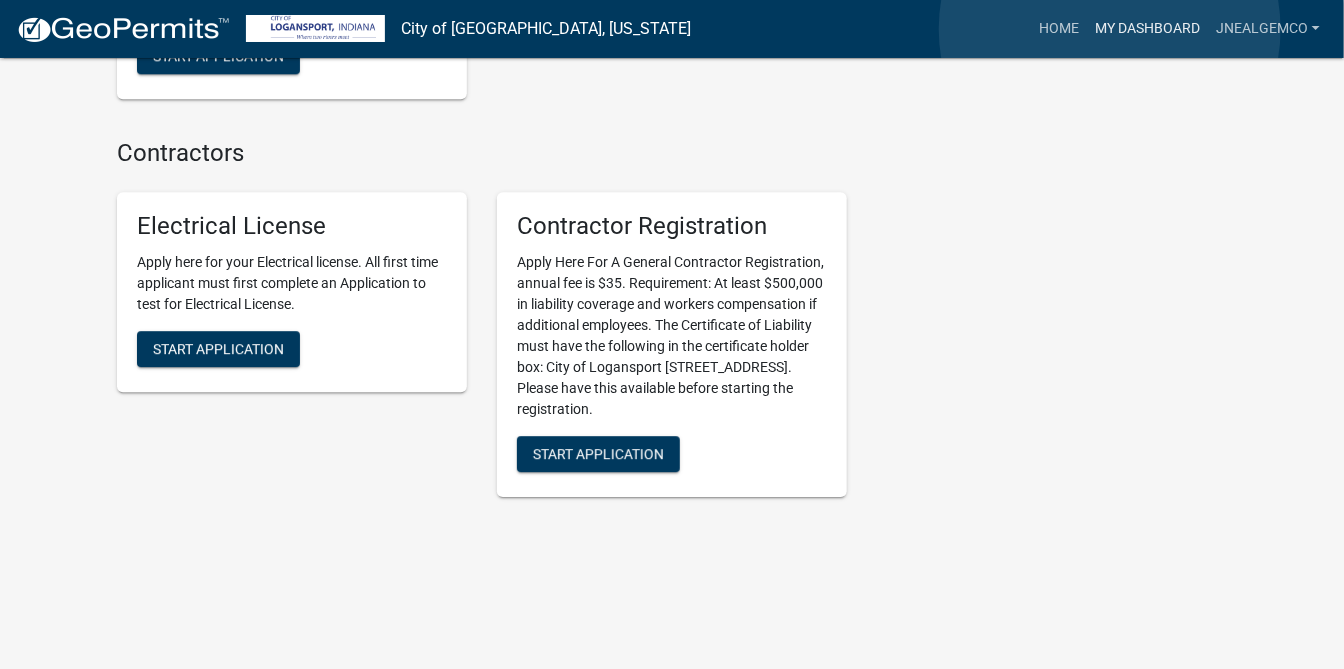 click on "My Dashboard" at bounding box center [1147, 29] 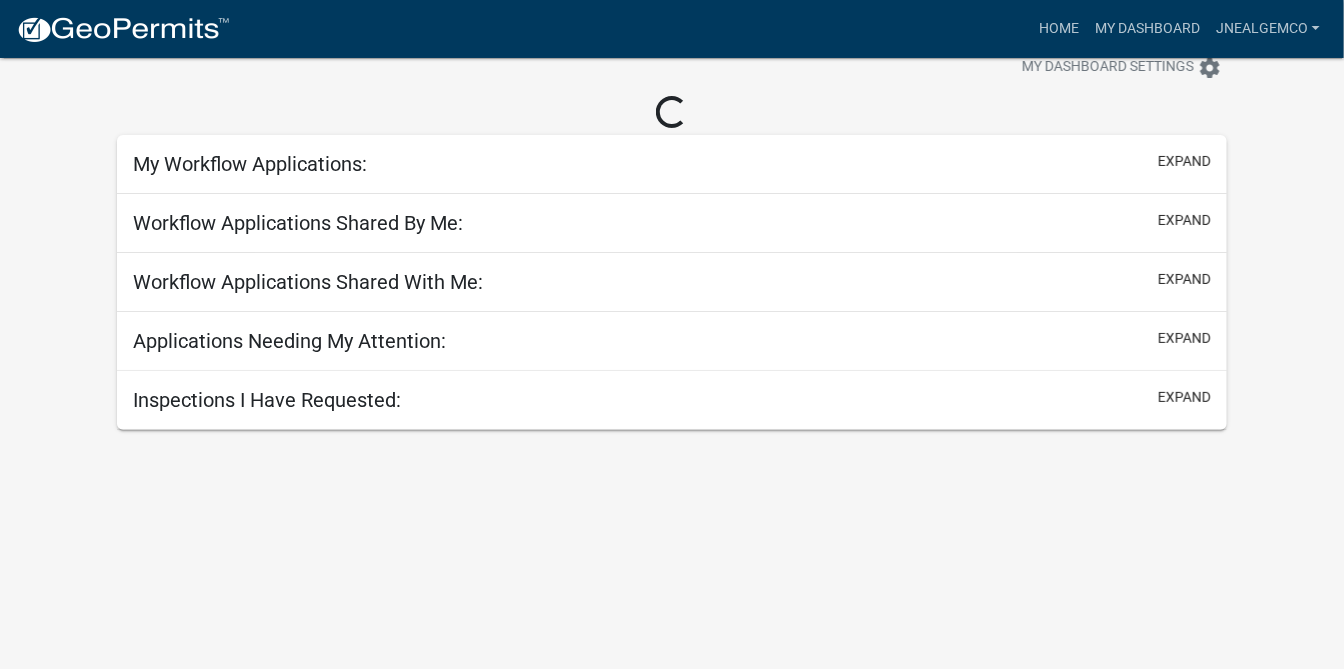scroll, scrollTop: 58, scrollLeft: 0, axis: vertical 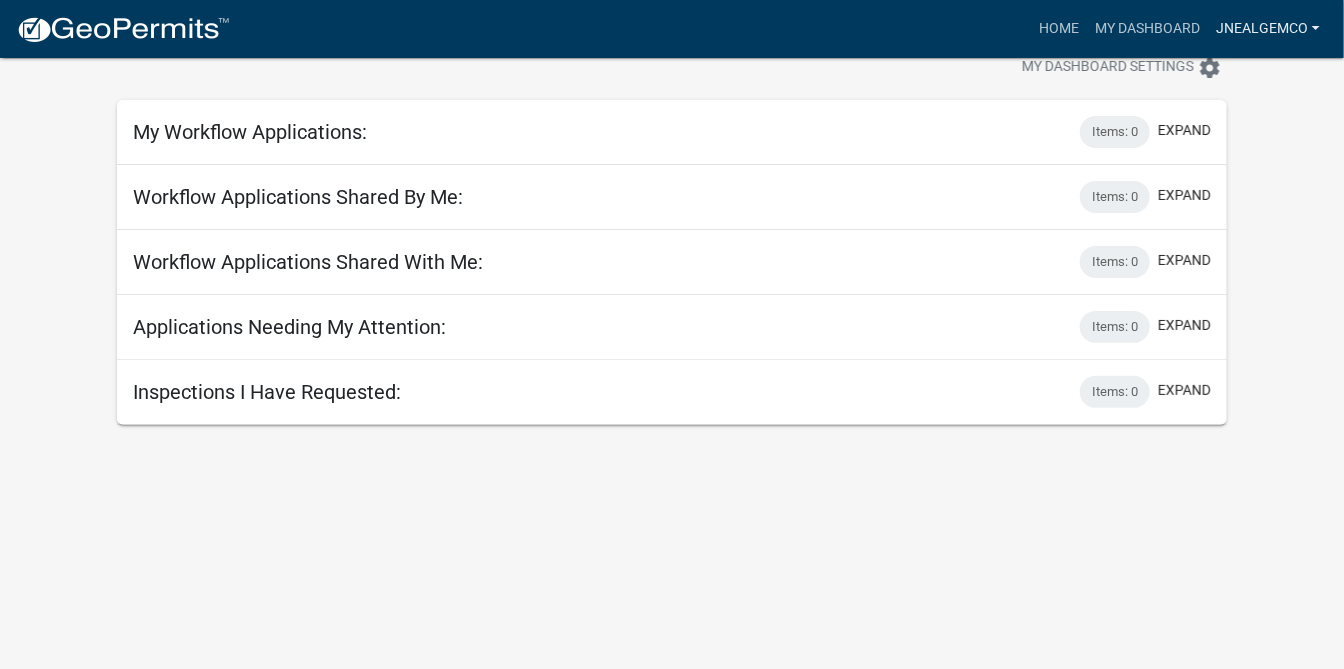 click on "jnealGEMCO" at bounding box center (1268, 29) 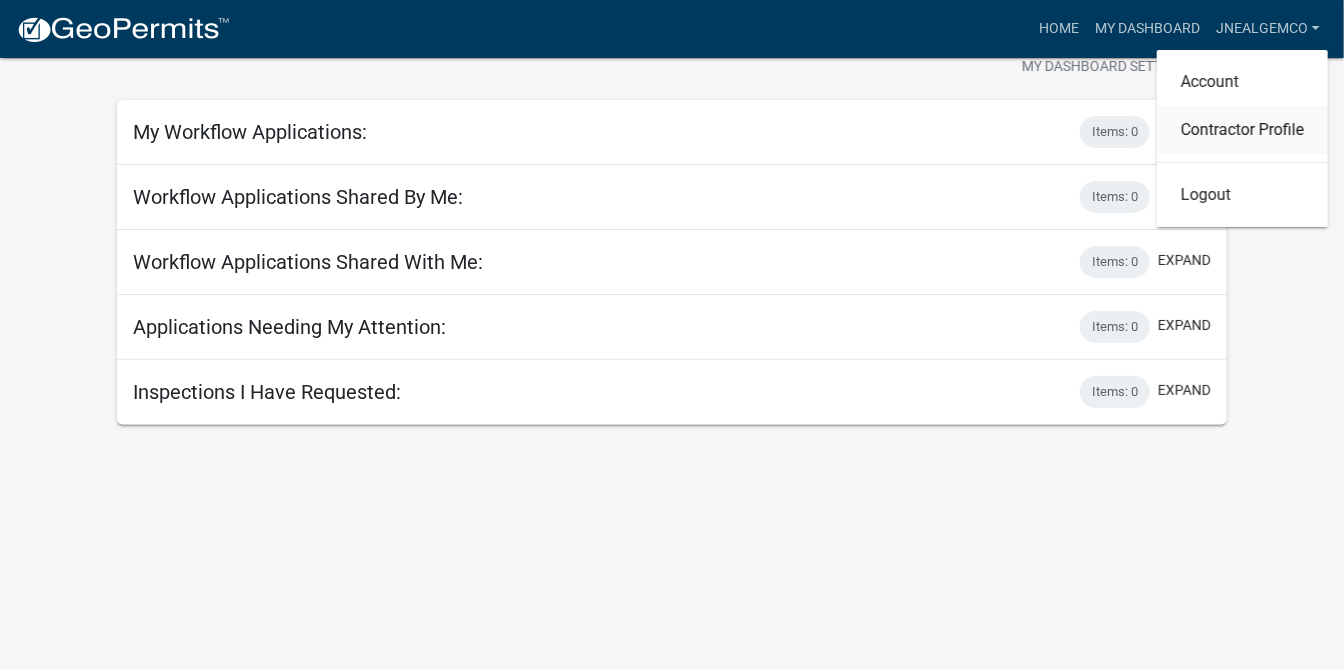 click on "Contractor Profile" at bounding box center (1242, 130) 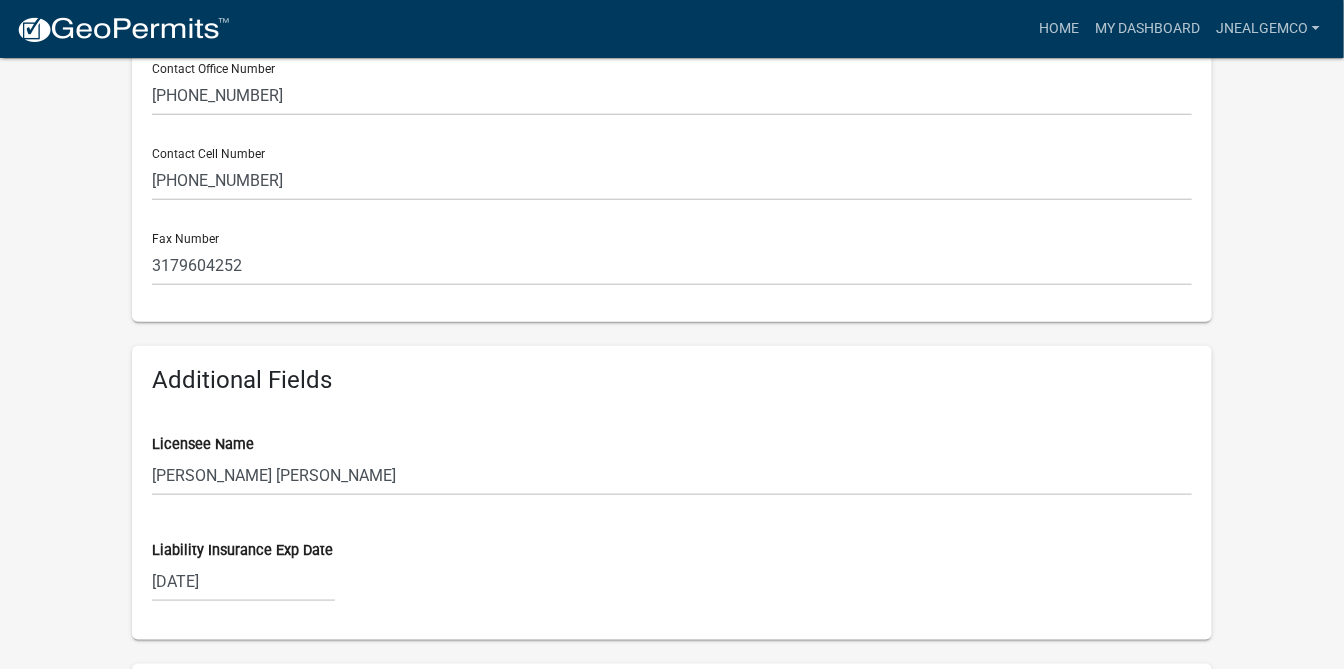 scroll, scrollTop: 444, scrollLeft: 0, axis: vertical 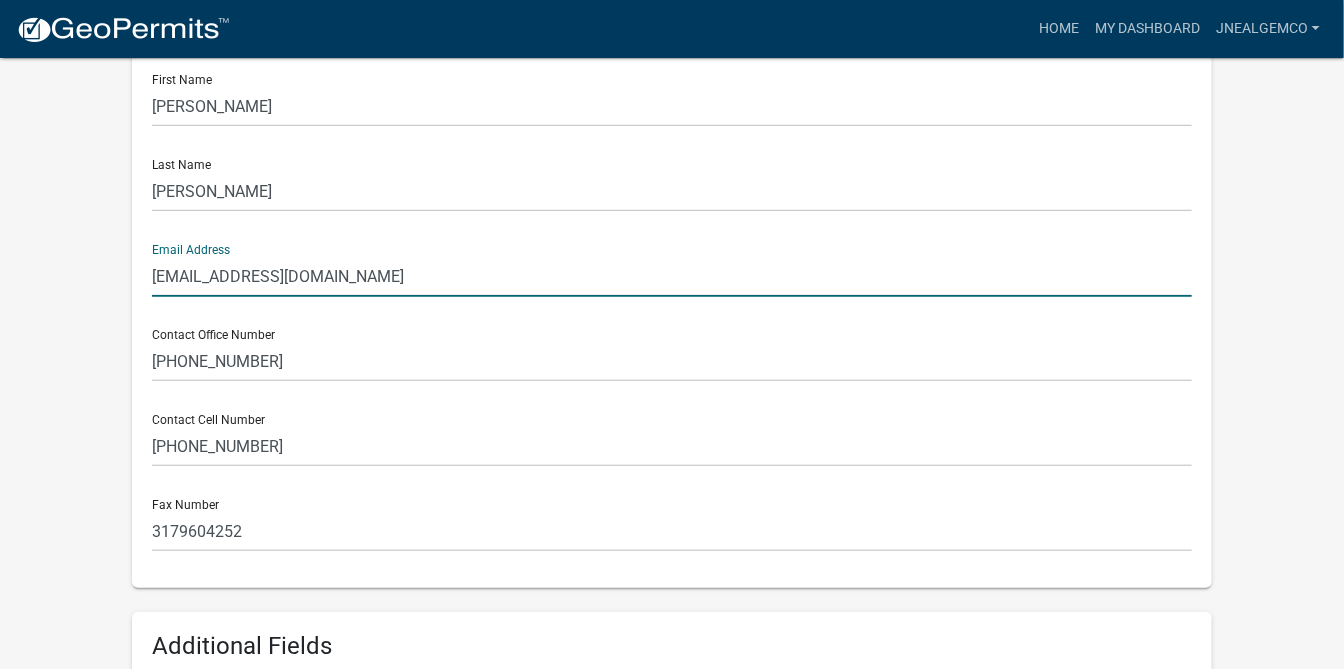 drag, startPoint x: 420, startPoint y: 353, endPoint x: 67, endPoint y: 366, distance: 353.2393 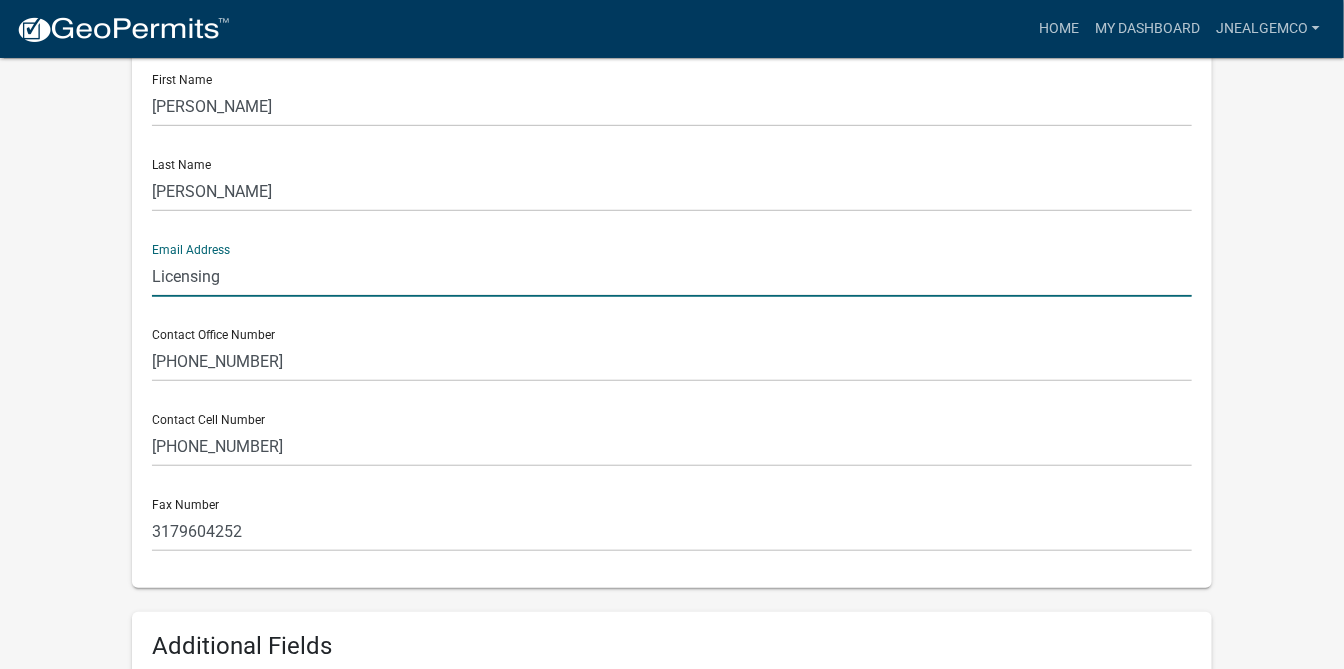 type on "Licensing@wearegemco.com" 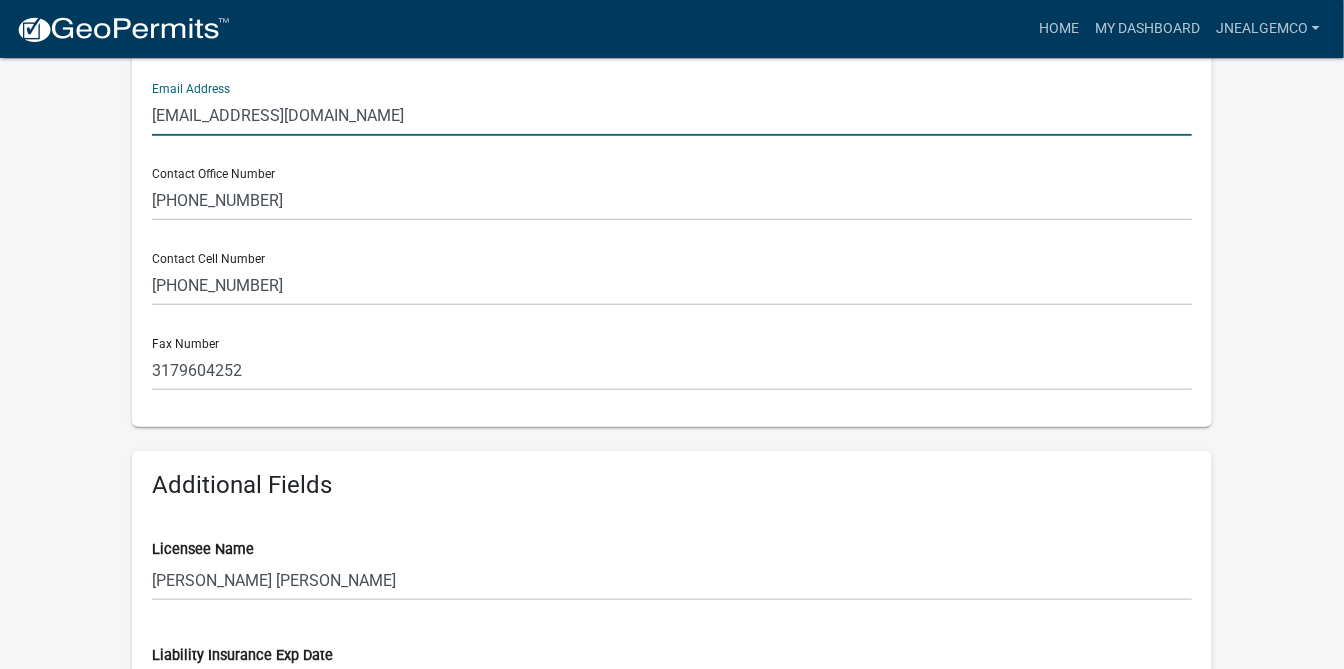 scroll, scrollTop: 622, scrollLeft: 0, axis: vertical 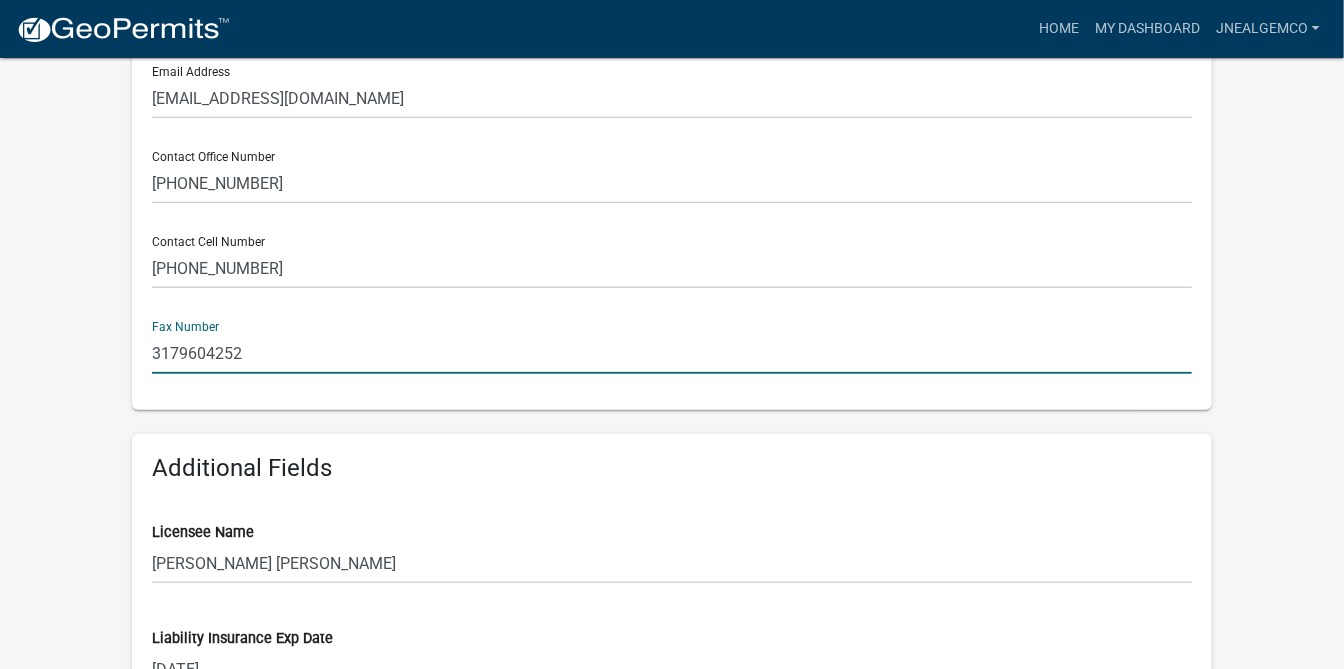 drag, startPoint x: 305, startPoint y: 475, endPoint x: 0, endPoint y: 482, distance: 305.08032 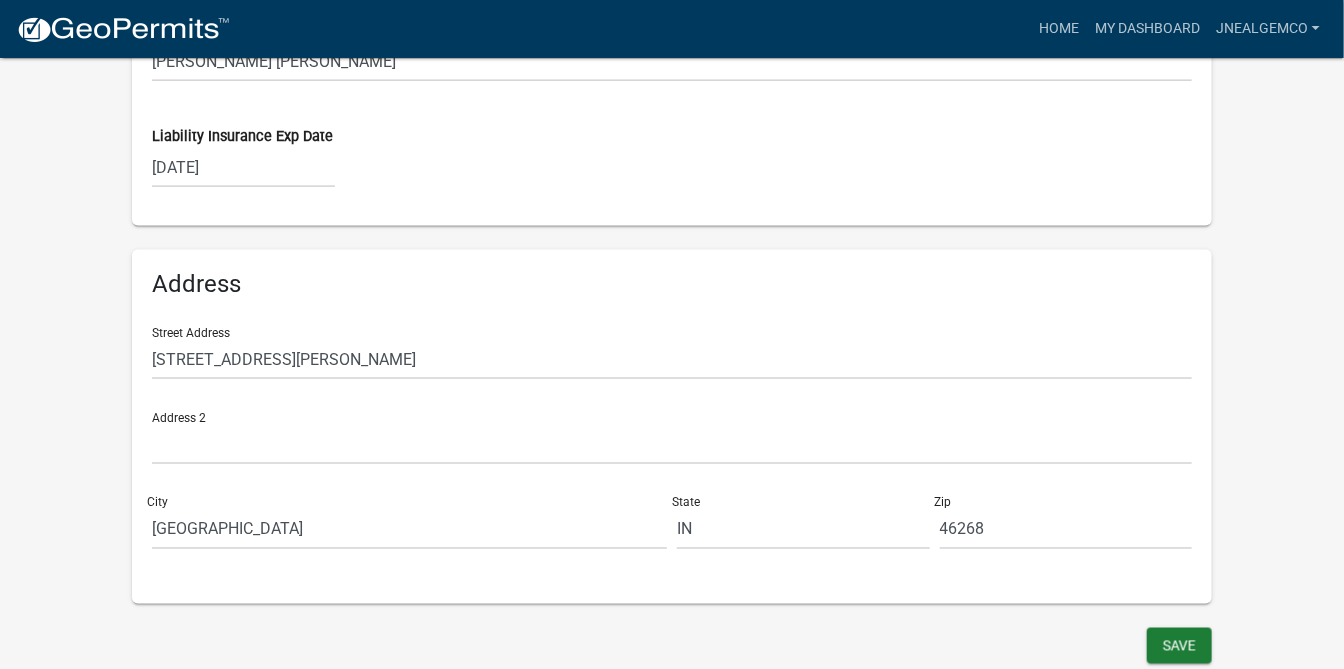 scroll, scrollTop: 1244, scrollLeft: 0, axis: vertical 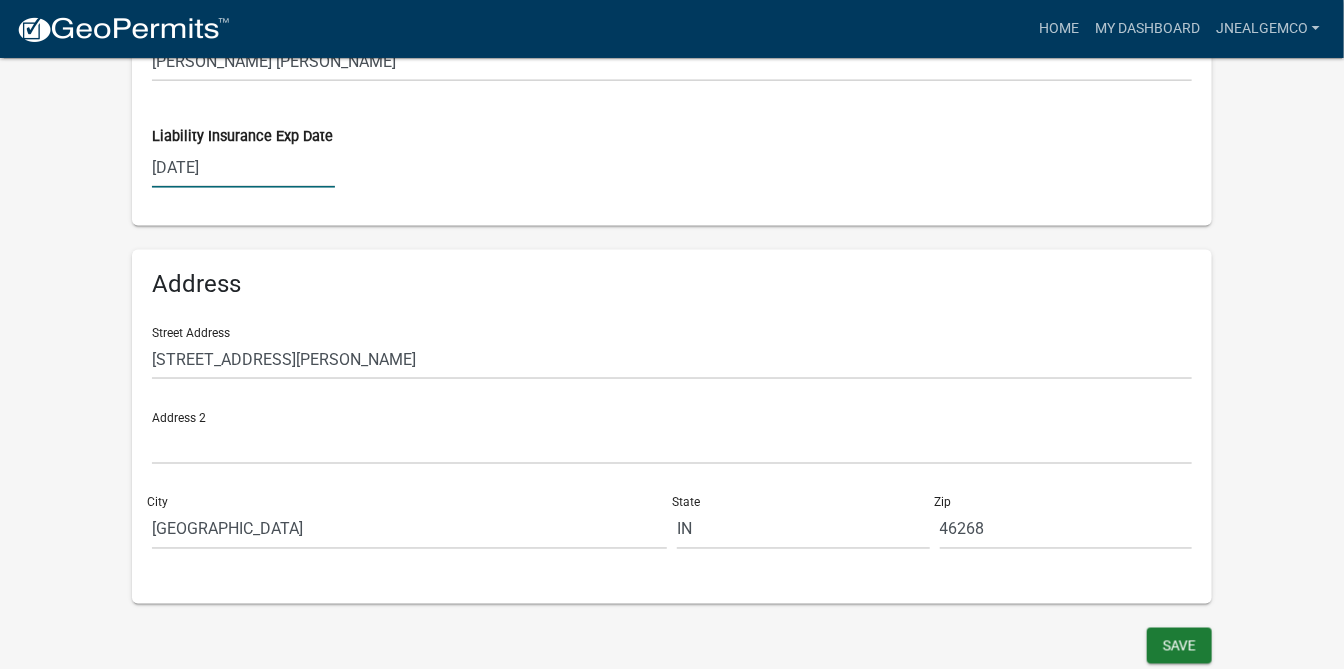 click on "03/01/2025" at bounding box center (243, 167) 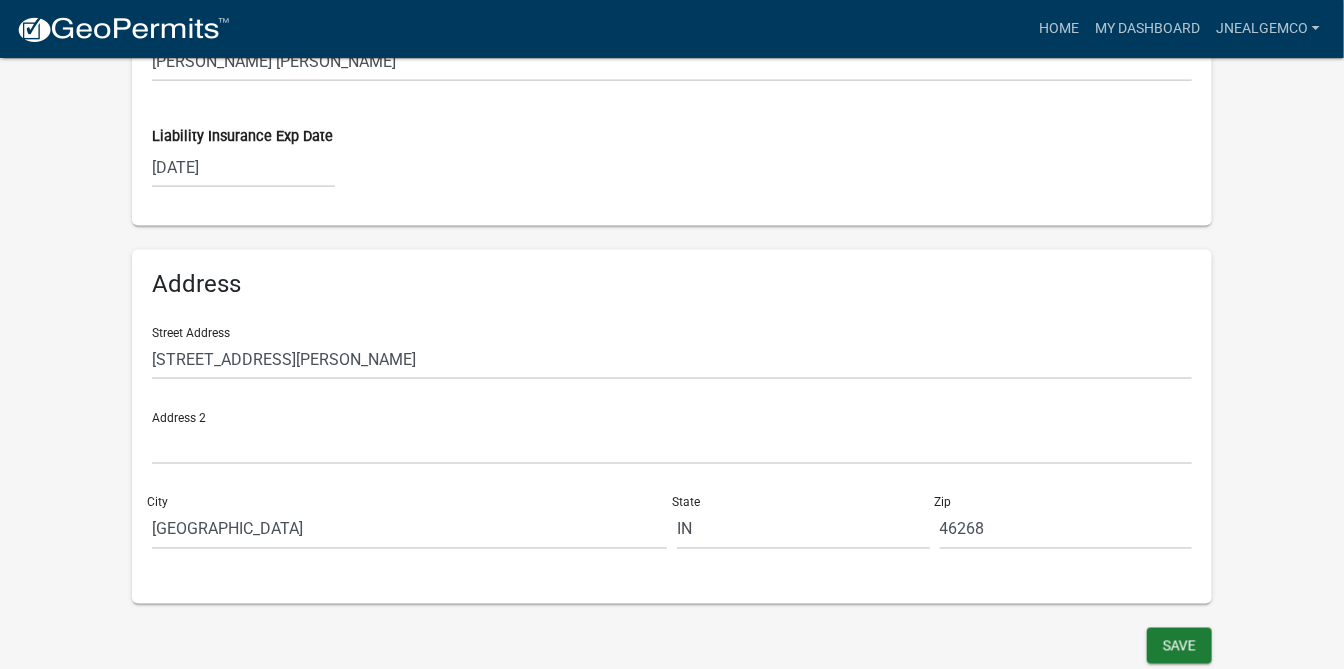 select on "3" 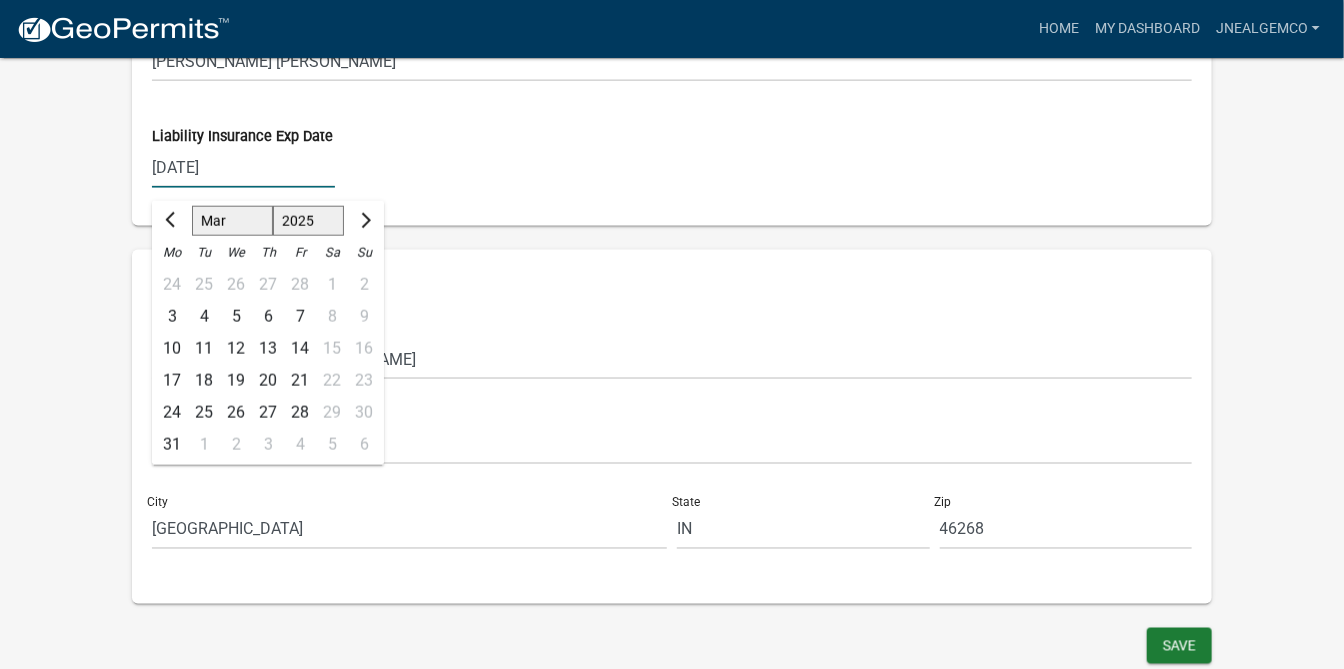 click on "1525 1526 1527 1528 1529 1530 1531 1532 1533 1534 1535 1536 1537 1538 1539 1540 1541 1542 1543 1544 1545 1546 1547 1548 1549 1550 1551 1552 1553 1554 1555 1556 1557 1558 1559 1560 1561 1562 1563 1564 1565 1566 1567 1568 1569 1570 1571 1572 1573 1574 1575 1576 1577 1578 1579 1580 1581 1582 1583 1584 1585 1586 1587 1588 1589 1590 1591 1592 1593 1594 1595 1596 1597 1598 1599 1600 1601 1602 1603 1604 1605 1606 1607 1608 1609 1610 1611 1612 1613 1614 1615 1616 1617 1618 1619 1620 1621 1622 1623 1624 1625 1626 1627 1628 1629 1630 1631 1632 1633 1634 1635 1636 1637 1638 1639 1640 1641 1642 1643 1644 1645 1646 1647 1648 1649 1650 1651 1652 1653 1654 1655 1656 1657 1658 1659 1660 1661 1662 1663 1664 1665 1666 1667 1668 1669 1670 1671 1672 1673 1674 1675 1676 1677 1678 1679 1680 1681 1682 1683 1684 1685 1686 1687 1688 1689 1690 1691 1692 1693 1694 1695 1696 1697 1698 1699 1700 1701 1702 1703 1704 1705 1706 1707 1708 1709 1710 1711 1712 1713 1714 1715 1716 1717 1718 1719 1720 1721 1722 1723 1724 1725 1726 1727 1728 1729" at bounding box center (309, 222) 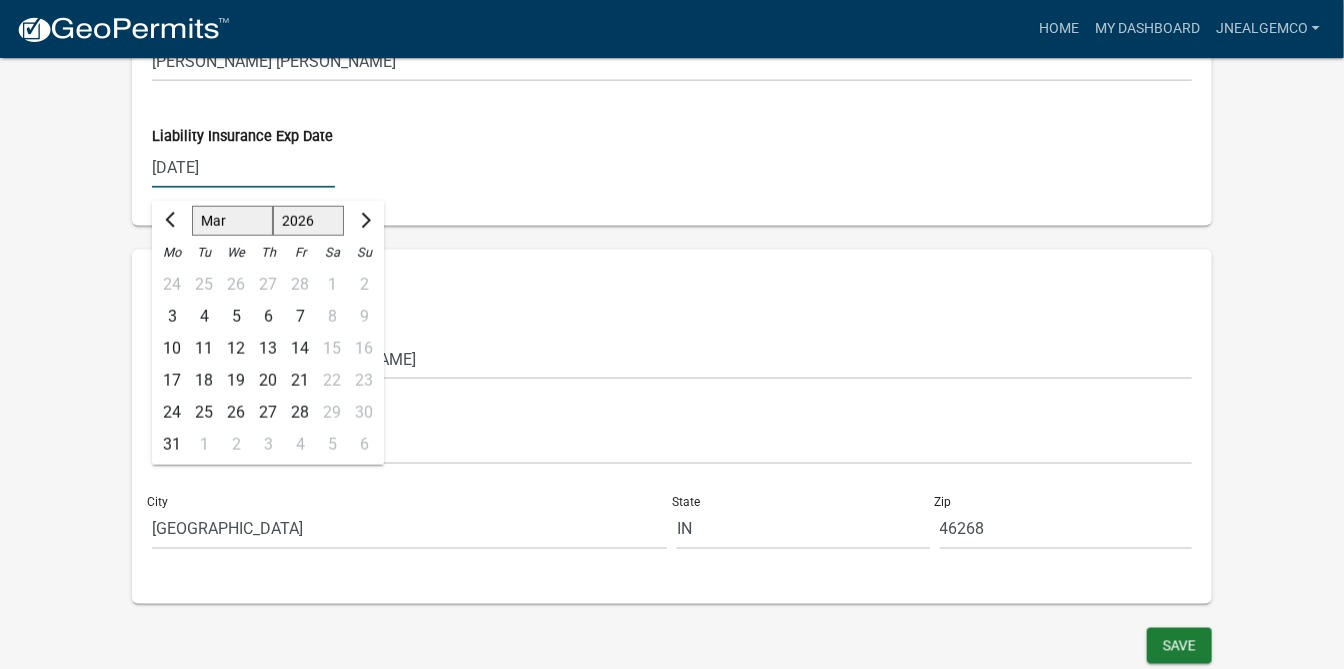 click on "1525 1526 1527 1528 1529 1530 1531 1532 1533 1534 1535 1536 1537 1538 1539 1540 1541 1542 1543 1544 1545 1546 1547 1548 1549 1550 1551 1552 1553 1554 1555 1556 1557 1558 1559 1560 1561 1562 1563 1564 1565 1566 1567 1568 1569 1570 1571 1572 1573 1574 1575 1576 1577 1578 1579 1580 1581 1582 1583 1584 1585 1586 1587 1588 1589 1590 1591 1592 1593 1594 1595 1596 1597 1598 1599 1600 1601 1602 1603 1604 1605 1606 1607 1608 1609 1610 1611 1612 1613 1614 1615 1616 1617 1618 1619 1620 1621 1622 1623 1624 1625 1626 1627 1628 1629 1630 1631 1632 1633 1634 1635 1636 1637 1638 1639 1640 1641 1642 1643 1644 1645 1646 1647 1648 1649 1650 1651 1652 1653 1654 1655 1656 1657 1658 1659 1660 1661 1662 1663 1664 1665 1666 1667 1668 1669 1670 1671 1672 1673 1674 1675 1676 1677 1678 1679 1680 1681 1682 1683 1684 1685 1686 1687 1688 1689 1690 1691 1692 1693 1694 1695 1696 1697 1698 1699 1700 1701 1702 1703 1704 1705 1706 1707 1708 1709 1710 1711 1712 1713 1714 1715 1716 1717 1718 1719 1720 1721 1722 1723 1724 1725 1726 1727 1728 1729" at bounding box center [309, 222] 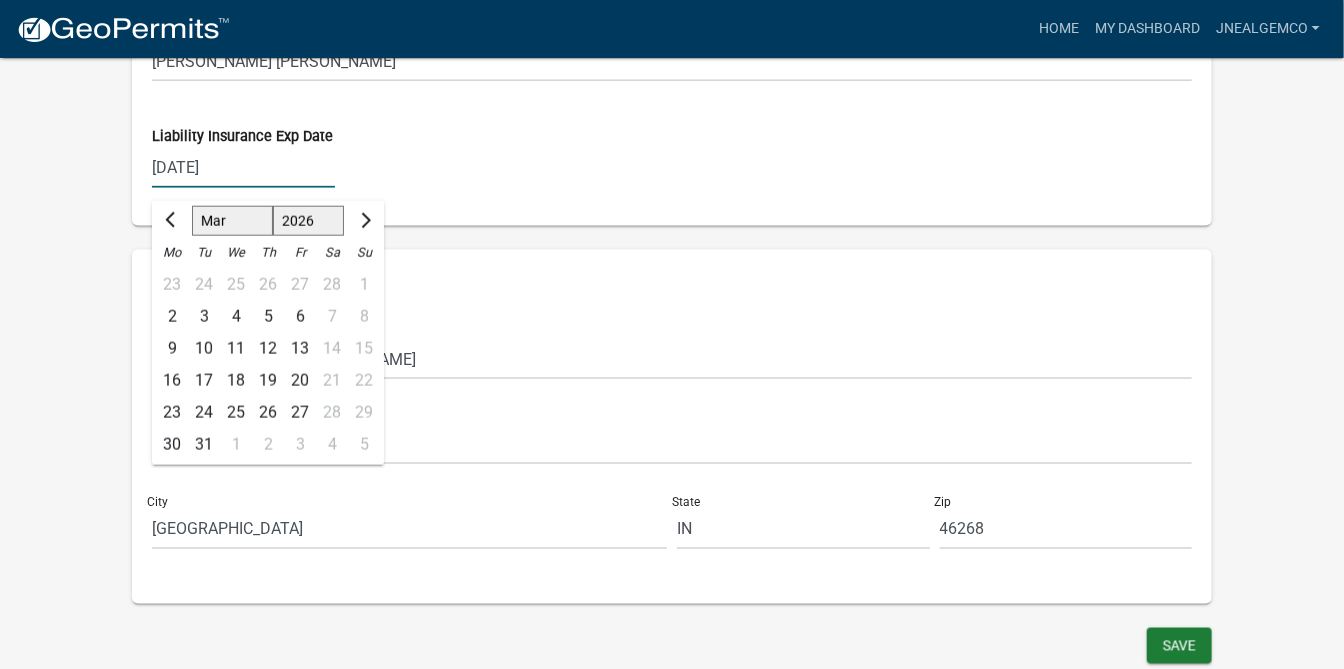 click on "Additional Fields  Licensee Name  James William Wilson  Liability Insurance Exp Date  03/01/2025 Jan Feb Mar Apr May Jun Jul Aug Sep Oct Nov Dec 1526 1527 1528 1529 1530 1531 1532 1533 1534 1535 1536 1537 1538 1539 1540 1541 1542 1543 1544 1545 1546 1547 1548 1549 1550 1551 1552 1553 1554 1555 1556 1557 1558 1559 1560 1561 1562 1563 1564 1565 1566 1567 1568 1569 1570 1571 1572 1573 1574 1575 1576 1577 1578 1579 1580 1581 1582 1583 1584 1585 1586 1587 1588 1589 1590 1591 1592 1593 1594 1595 1596 1597 1598 1599 1600 1601 1602 1603 1604 1605 1606 1607 1608 1609 1610 1611 1612 1613 1614 1615 1616 1617 1618 1619 1620 1621 1622 1623 1624 1625 1626 1627 1628 1629 1630 1631 1632 1633 1634 1635 1636 1637 1638 1639 1640 1641 1642 1643 1644 1645 1646 1647 1648 1649 1650 1651 1652 1653 1654 1655 1656 1657 1658 1659 1660 1661 1662 1663 1664 1665 1666 1667 1668 1669 1670 1671 1672 1673 1674 1675 1676 1677 1678 1679 1680 1681 1682 1683 1684 1685 1686 1687 1688 1689 1690 1691 1692 1693 1694 1695 1696 1697 1698 1699 1700 1701" at bounding box center (672, 79) 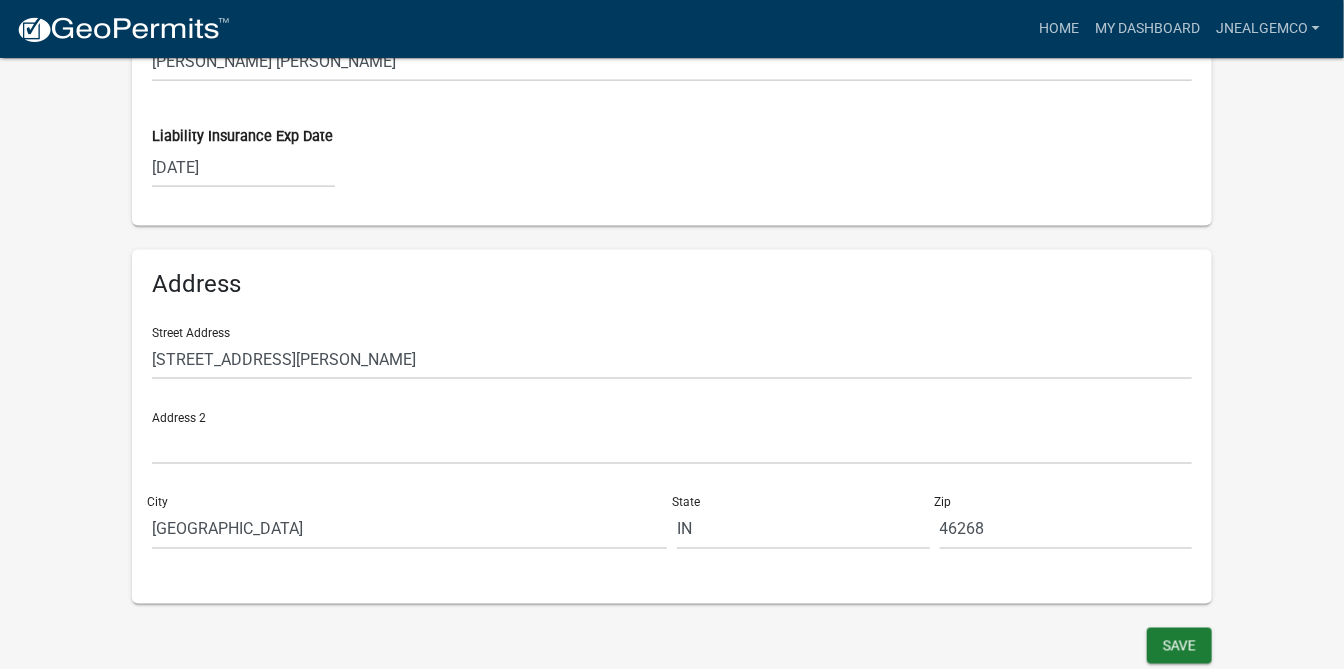 scroll, scrollTop: 1338, scrollLeft: 0, axis: vertical 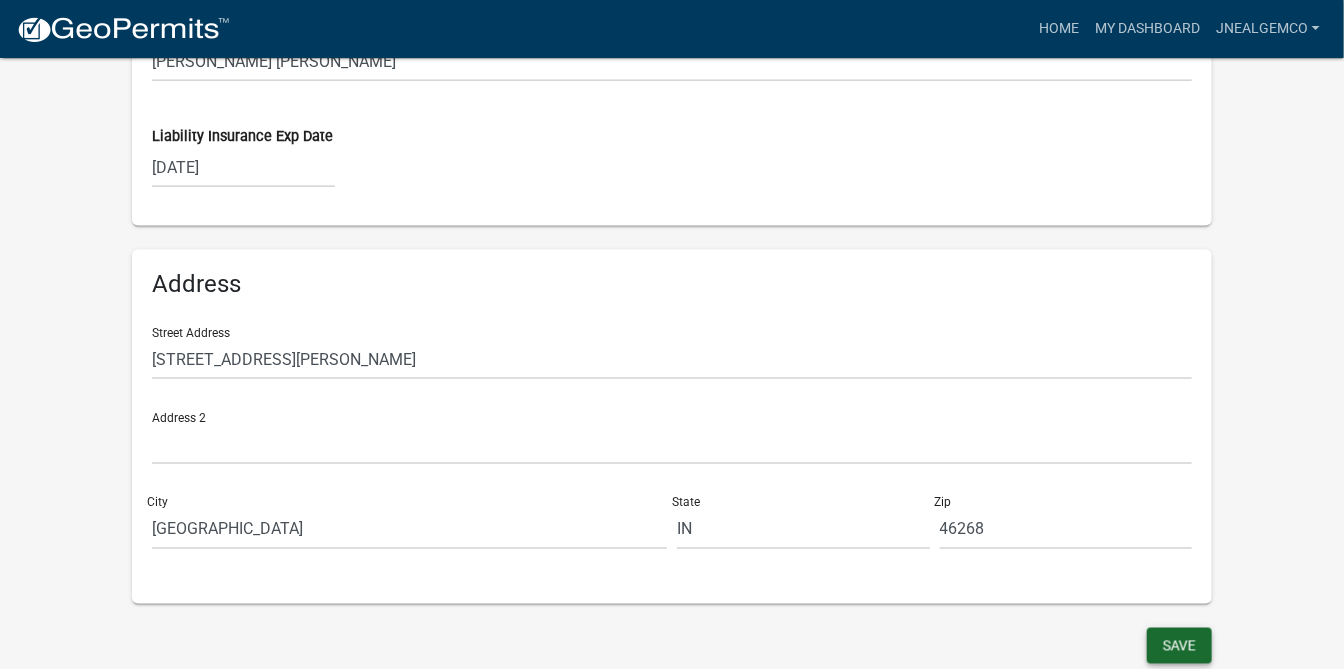 click on "Save" at bounding box center [1179, 646] 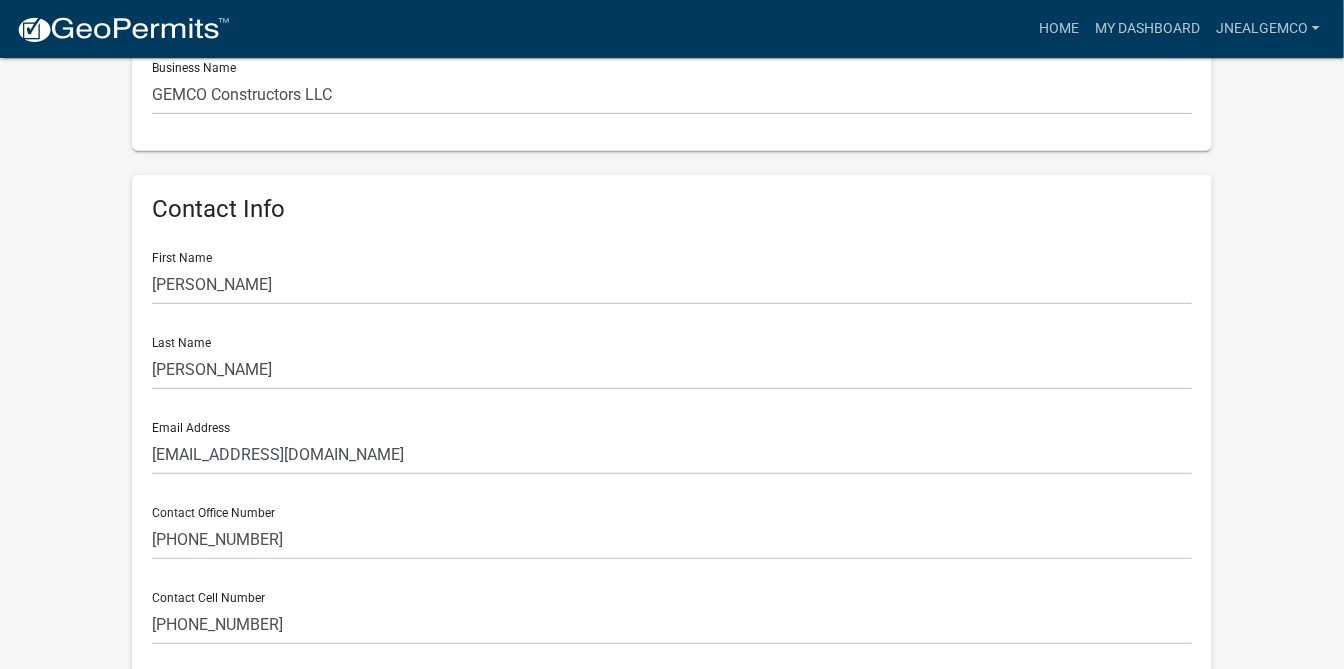 scroll, scrollTop: 355, scrollLeft: 0, axis: vertical 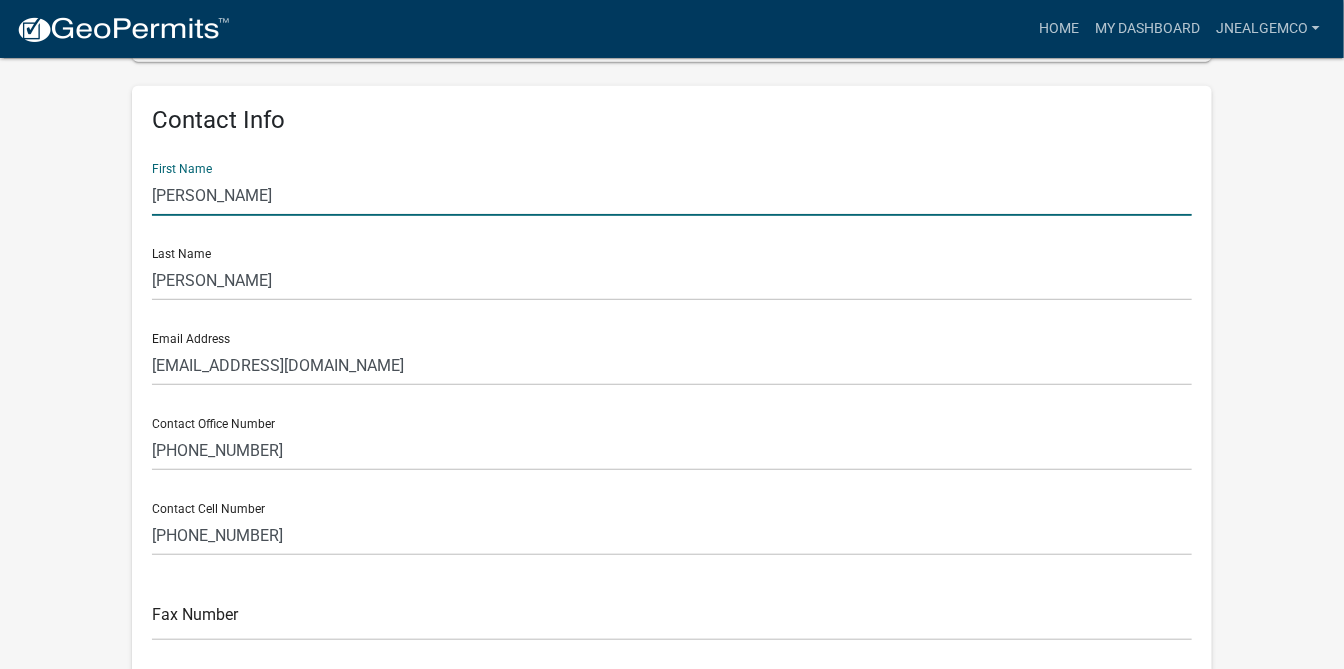 click on "James" at bounding box center (672, 195) 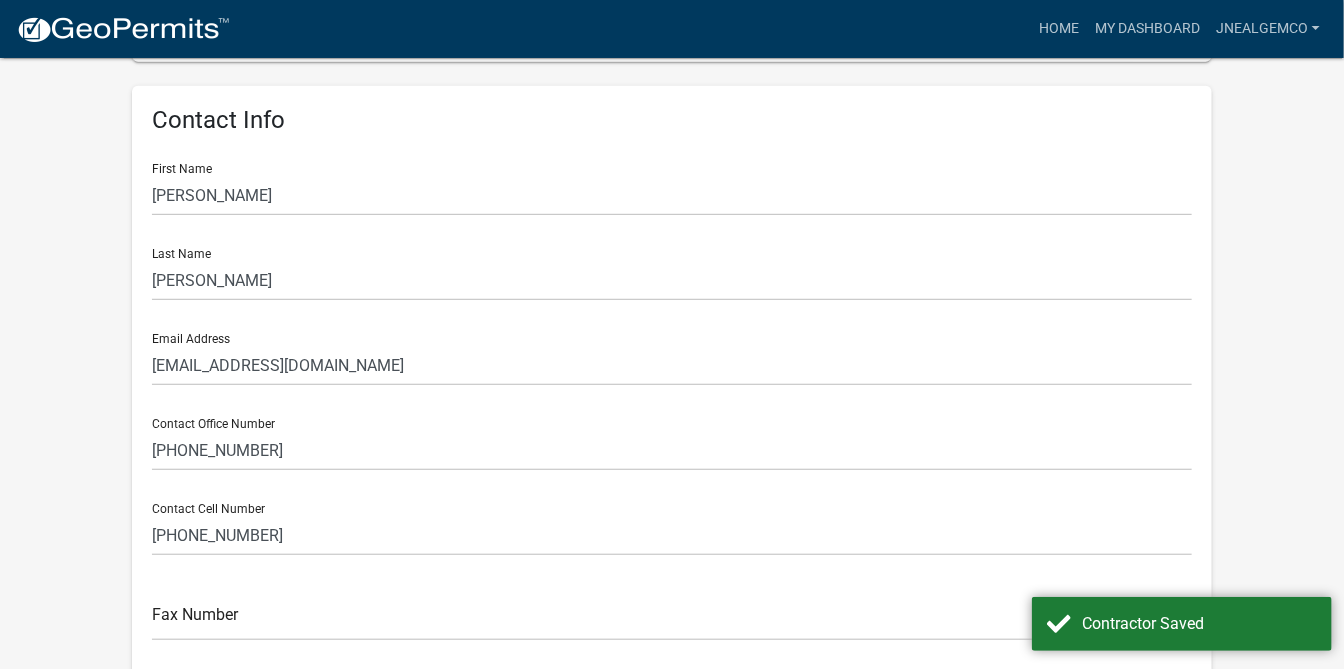 click on "Last Name Wilson" at bounding box center (672, 266) 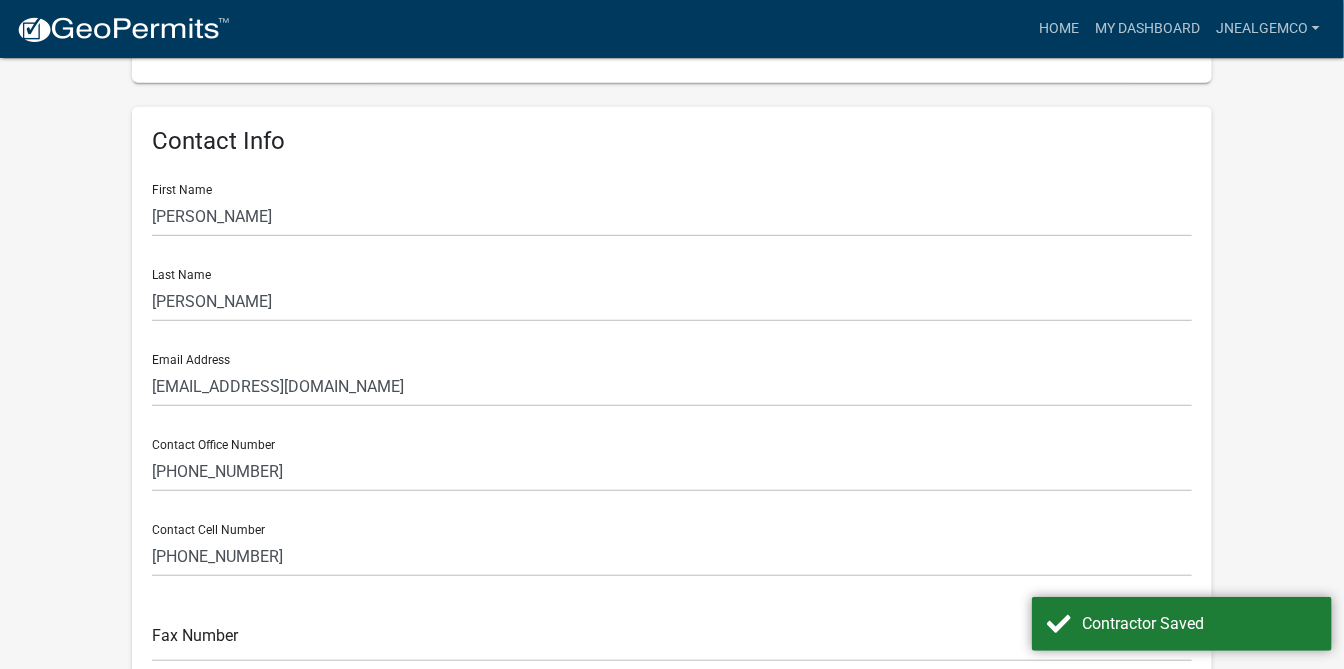 scroll, scrollTop: 0, scrollLeft: 0, axis: both 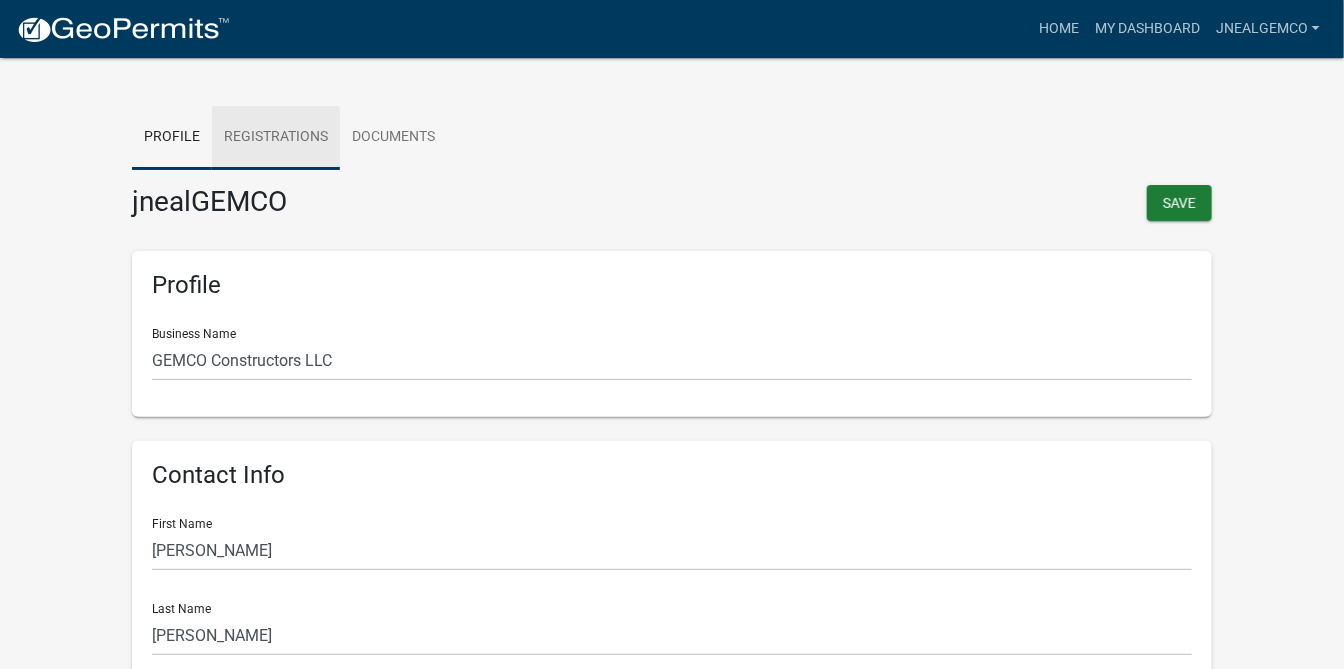 click on "Registrations" at bounding box center (276, 138) 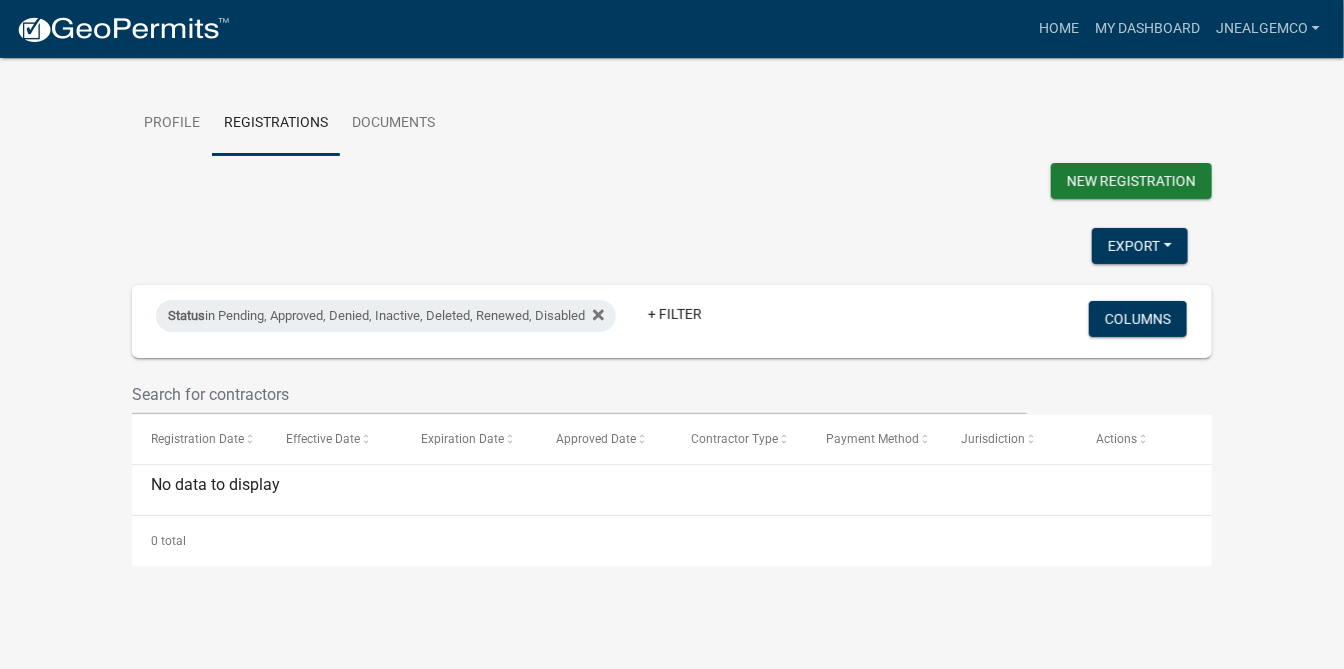 scroll, scrollTop: 27, scrollLeft: 0, axis: vertical 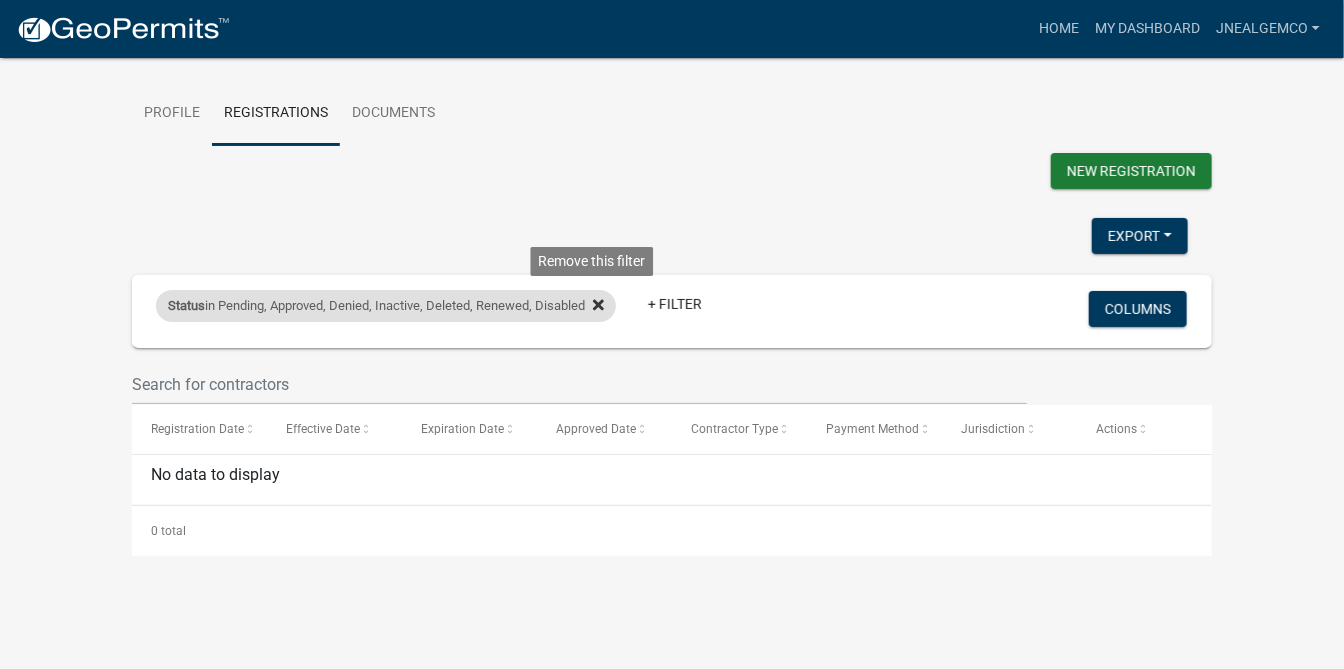click 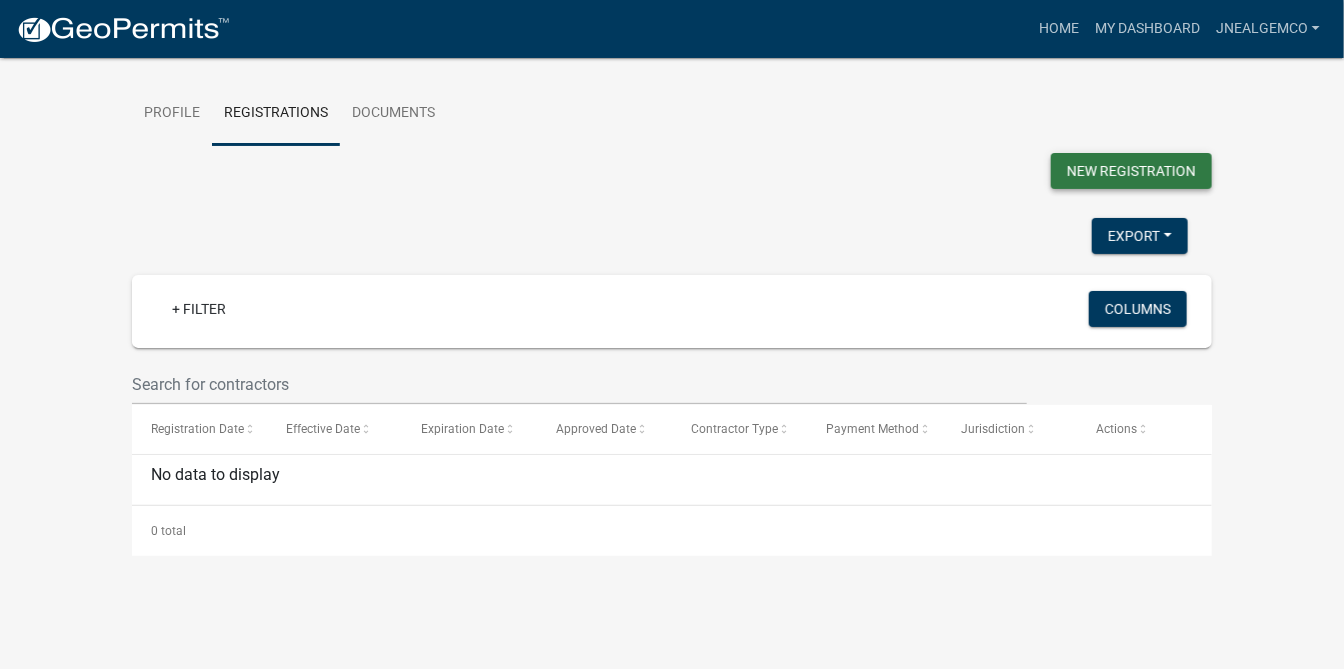 click on "New Registration" at bounding box center [1131, 171] 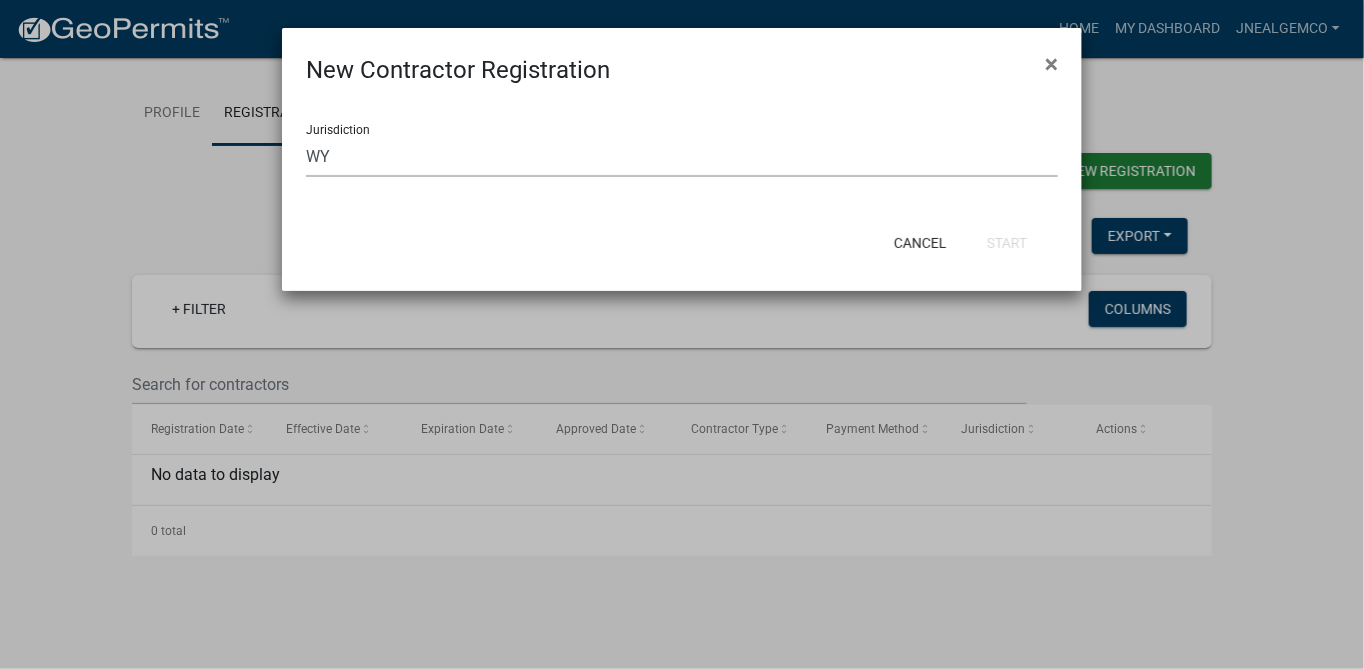click on "Select a jurisdiction       CO   Custer County, Colorado       GA   City of Bainbridge, Georgia   Cook County, Georgia   Crawford County, Georgia   Gilmer County, Georgia   Gordon County, Georgia   Haralson County, Georgia   Madison County, Georgia   Putnam County, Georgia   Talbot County, Georgia   Troup County, Georgia       IA   Boone County, Iowa   Cerro Gordo County, Iowa   City of Harlan, Iowa   City of Indianola, Iowa   City of Newton, Iowa   Clayton County, Iowa   Franklin County, Iowa   Grundy County, Iowa   Hardin County, Iowa   Henry County, Iowa   Jackson County, Iowa   Jasper County, Iowa   Johnson County, Iowa   Madison County, Iowa   Mahaska County, Iowa   Marshall County, Iowa   Wapello County, Iowa   Warren County, Iowa   Wright County, Iowa       IN   City of Charlestown, Indiana   City of Jeffersonville, Indiana   City of Logansport, Indiana   Decatur County, Indiana   Grant County, Indiana   Howard County, Indiana   Jasper County, Indiana   Kosciusko County, Indiana       KS" 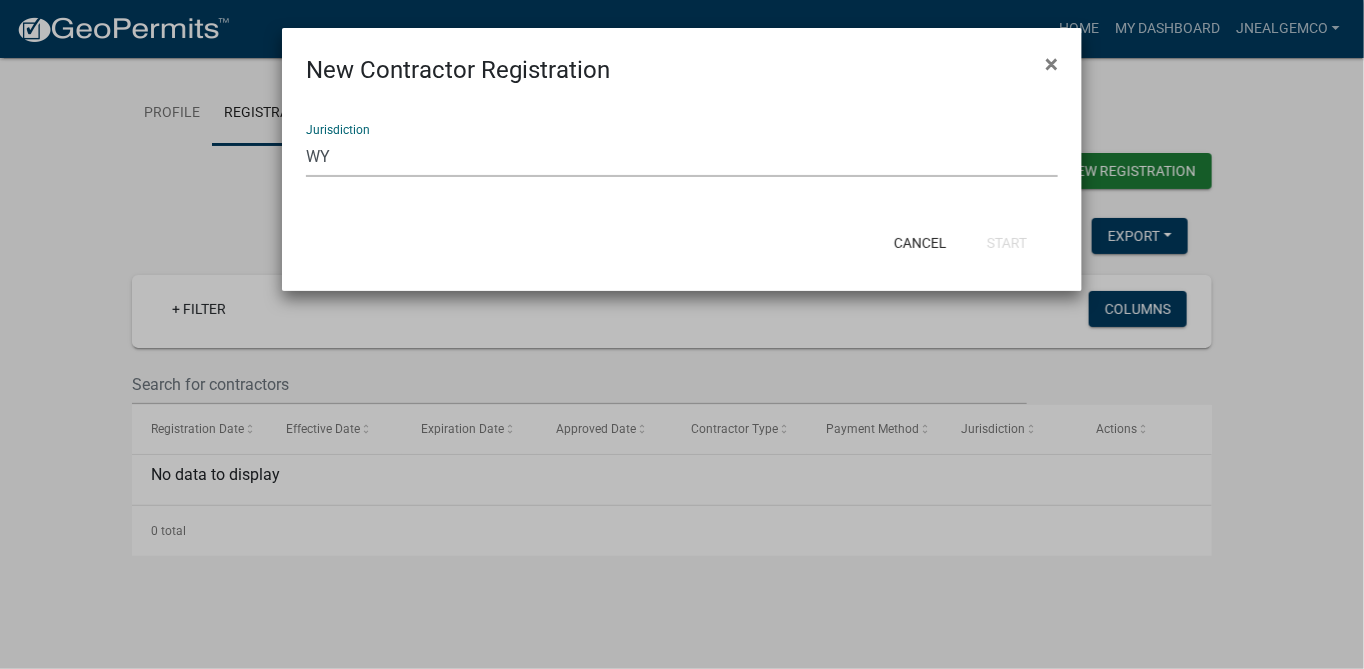 select on "7b5a0982-8a1b-4356-b88d-da6c359a8e68" 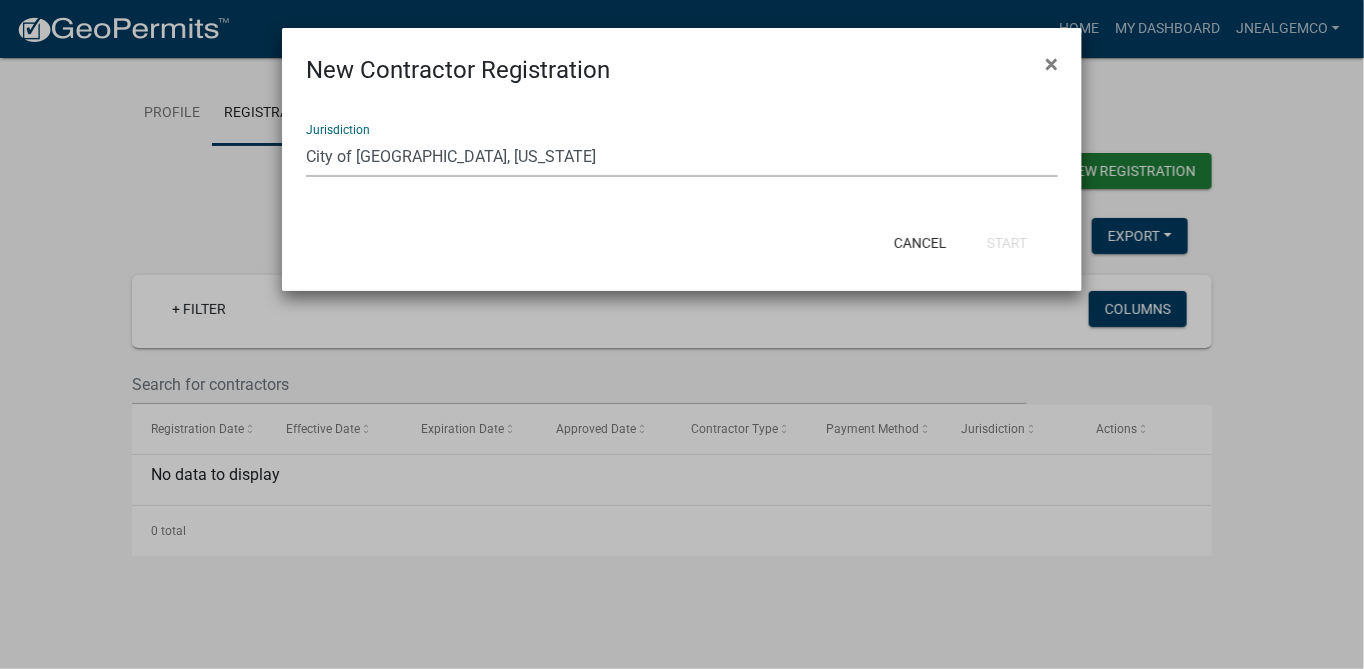 click on "Select a jurisdiction       CO   Custer County, Colorado       GA   City of Bainbridge, Georgia   Cook County, Georgia   Crawford County, Georgia   Gilmer County, Georgia   Gordon County, Georgia   Haralson County, Georgia   Madison County, Georgia   Putnam County, Georgia   Talbot County, Georgia   Troup County, Georgia       IA   Boone County, Iowa   Cerro Gordo County, Iowa   City of Harlan, Iowa   City of Indianola, Iowa   City of Newton, Iowa   Clayton County, Iowa   Franklin County, Iowa   Grundy County, Iowa   Hardin County, Iowa   Henry County, Iowa   Jackson County, Iowa   Jasper County, Iowa   Johnson County, Iowa   Madison County, Iowa   Mahaska County, Iowa   Marshall County, Iowa   Wapello County, Iowa   Warren County, Iowa   Wright County, Iowa       IN   City of Charlestown, Indiana   City of Jeffersonville, Indiana   City of Logansport, Indiana   Decatur County, Indiana   Grant County, Indiana   Howard County, Indiana   Jasper County, Indiana   Kosciusko County, Indiana       KS" 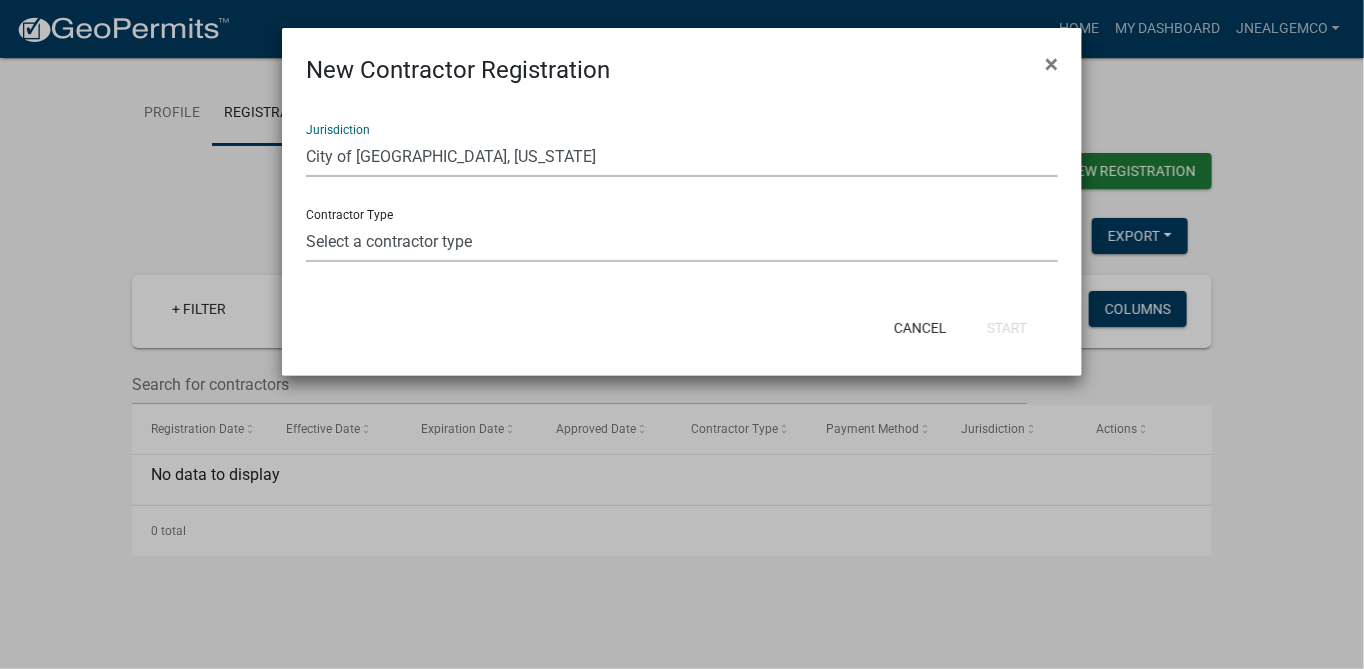 click on "Select a contractor type  Electrical License Contractor Registration" 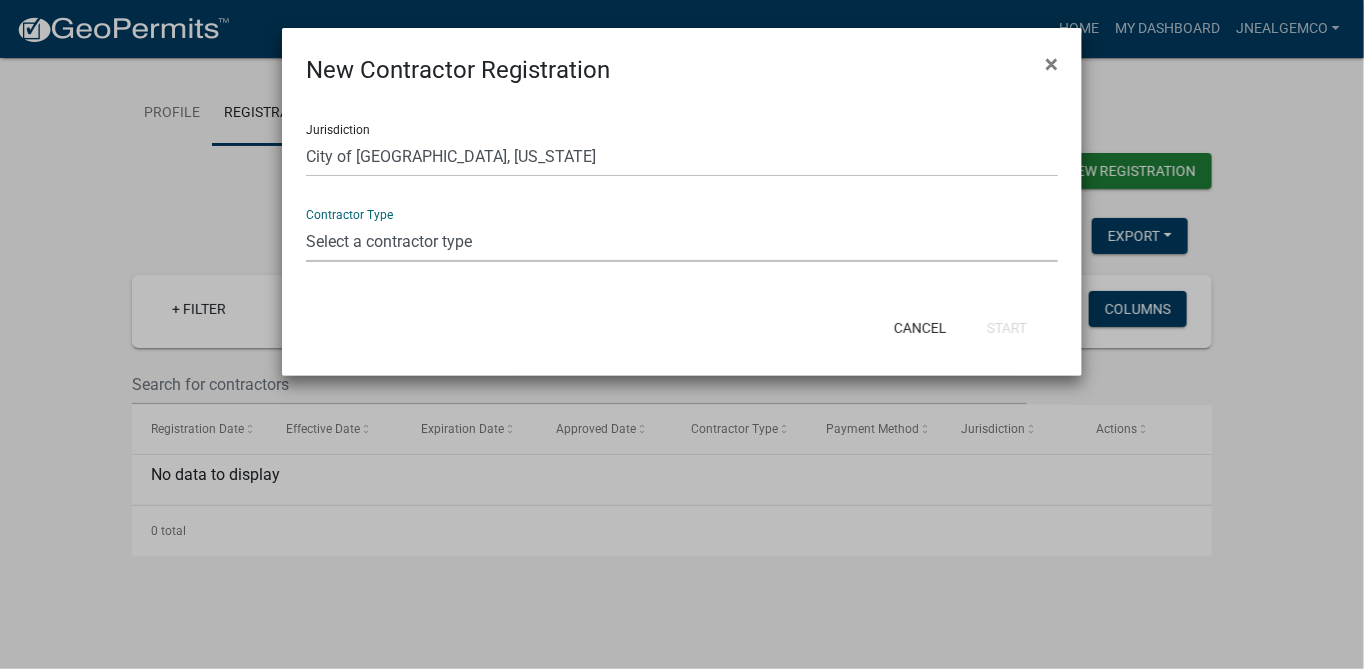 select on "59ca5df9-9f43-47f8-ad39-dc26cd4eae36" 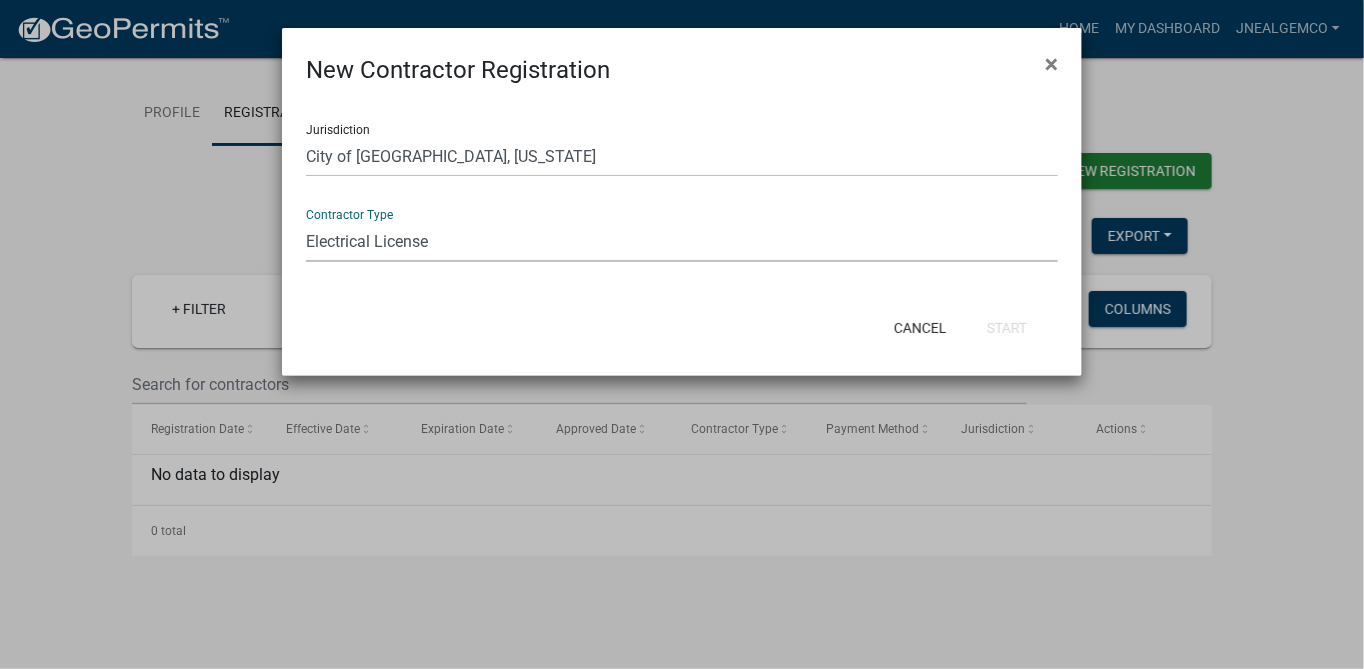 click on "Select a contractor type  Electrical License Contractor Registration" 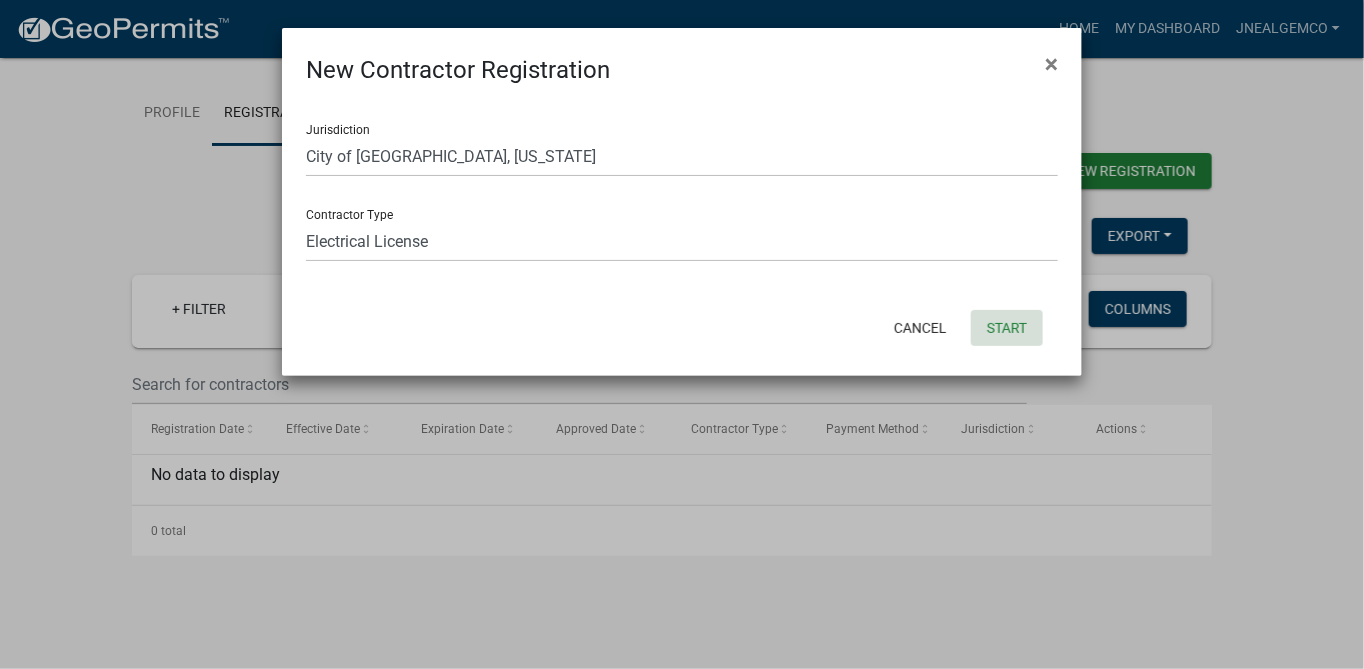 click on "Start" 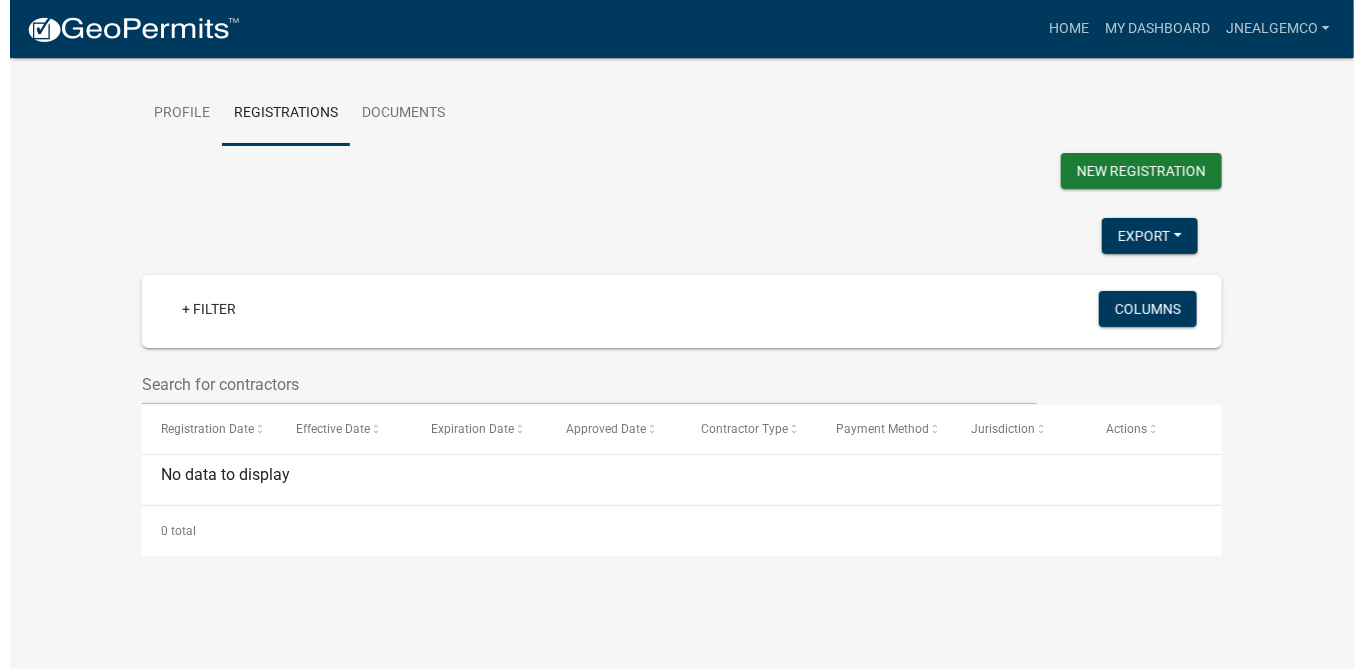scroll, scrollTop: 0, scrollLeft: 0, axis: both 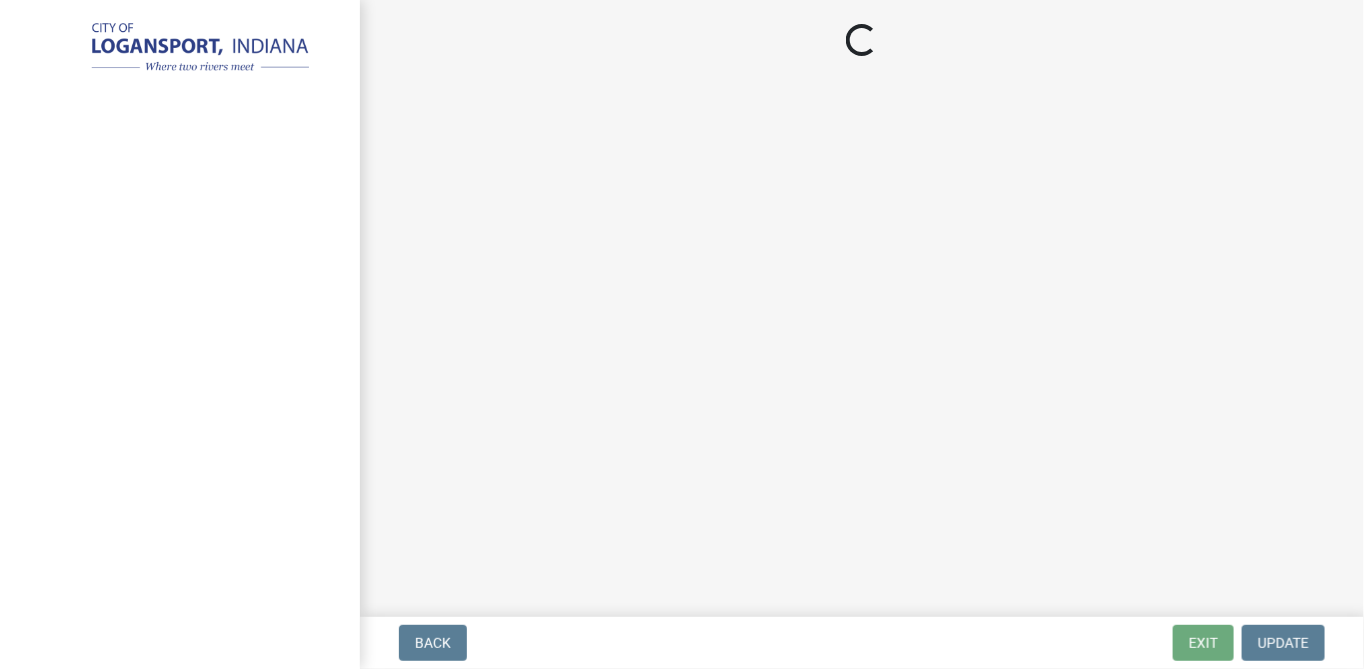 select on "IN" 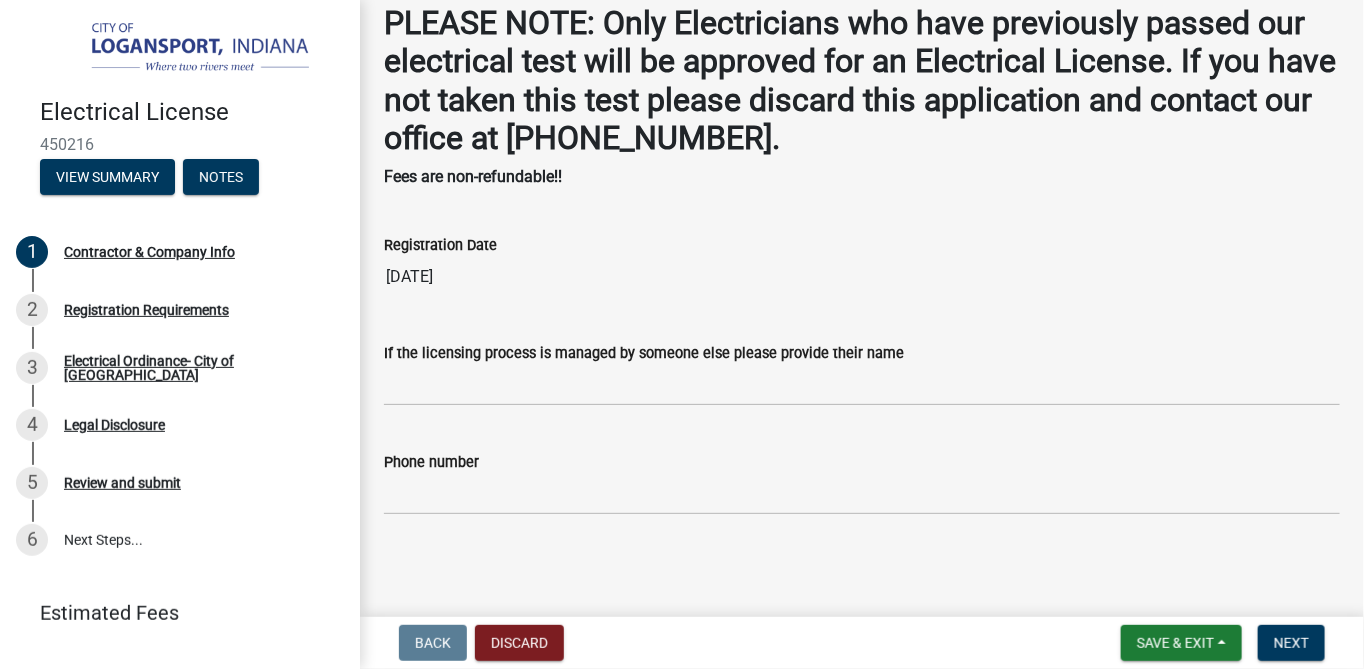 scroll, scrollTop: 1189, scrollLeft: 0, axis: vertical 